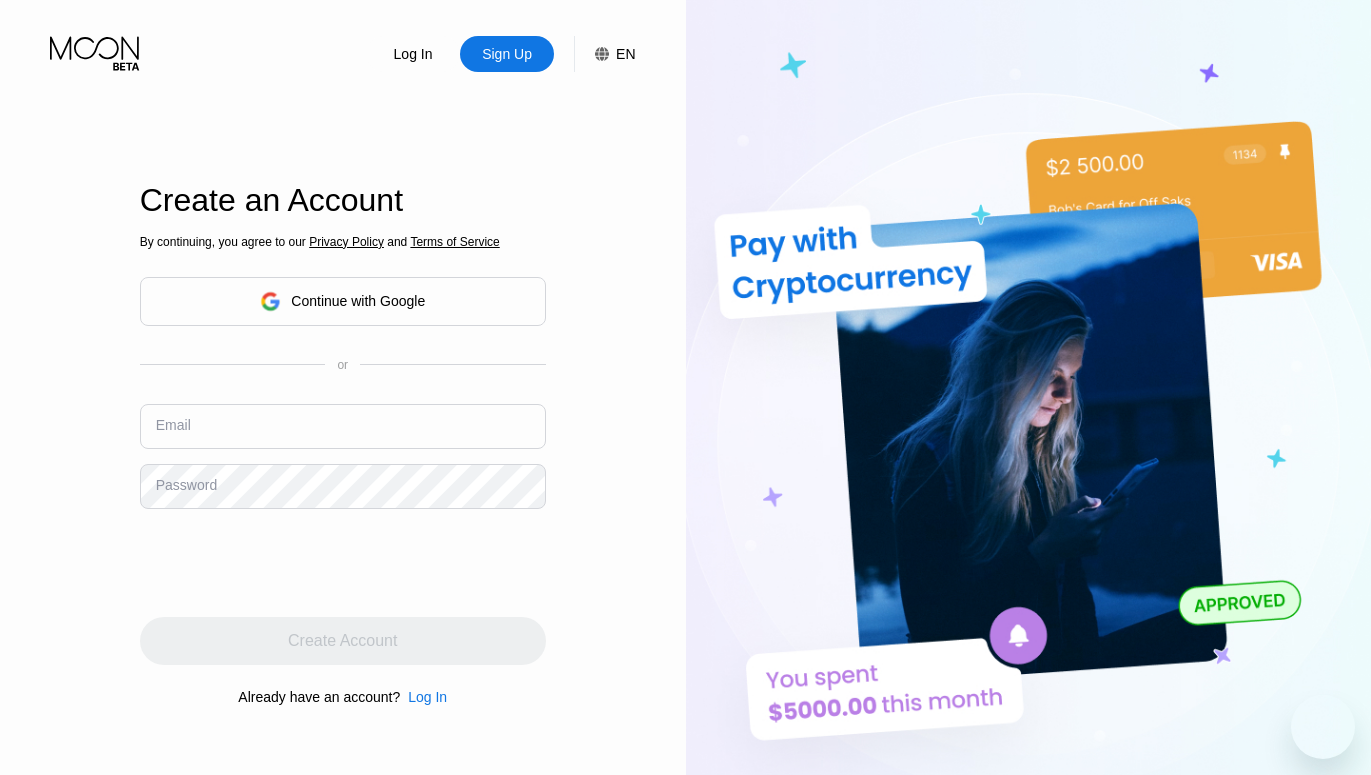 scroll, scrollTop: 0, scrollLeft: 0, axis: both 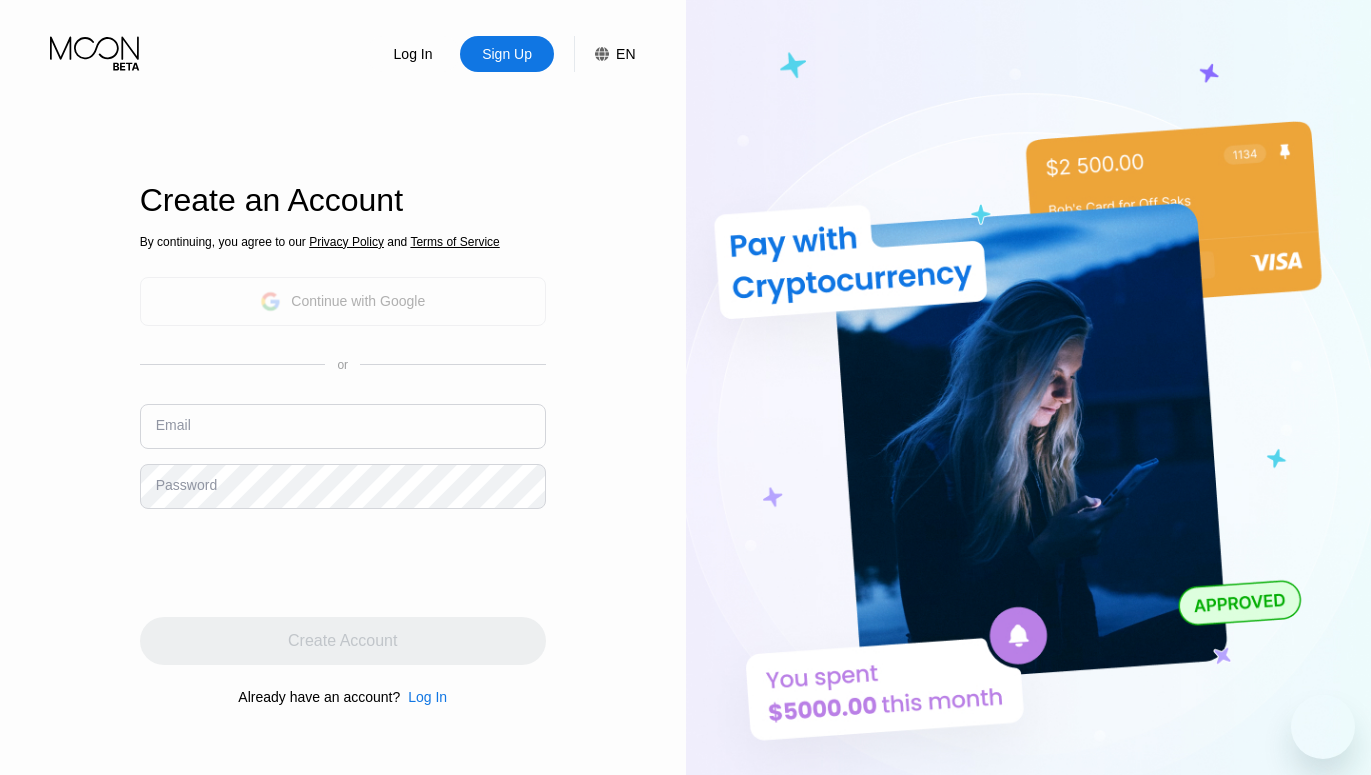 click on "Continue with Google" at bounding box center (358, 301) 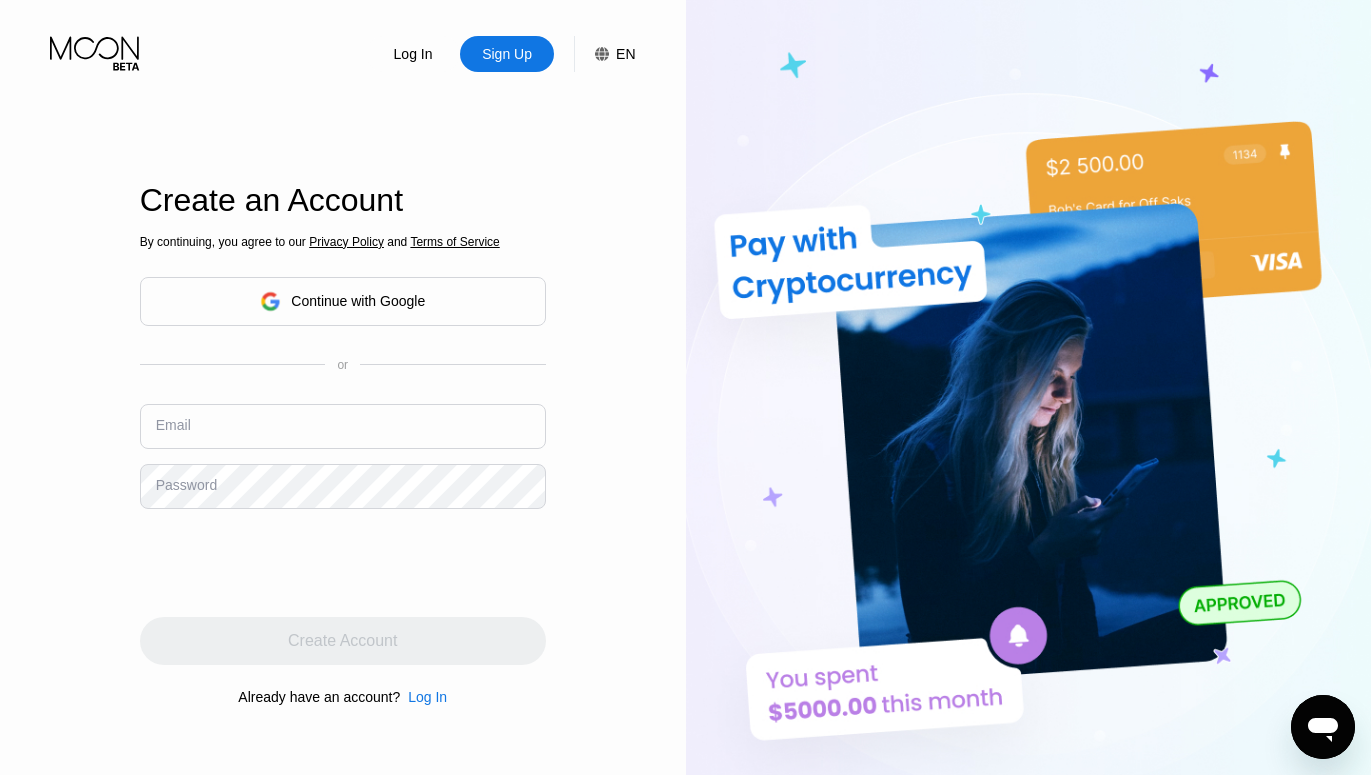 scroll, scrollTop: 0, scrollLeft: 0, axis: both 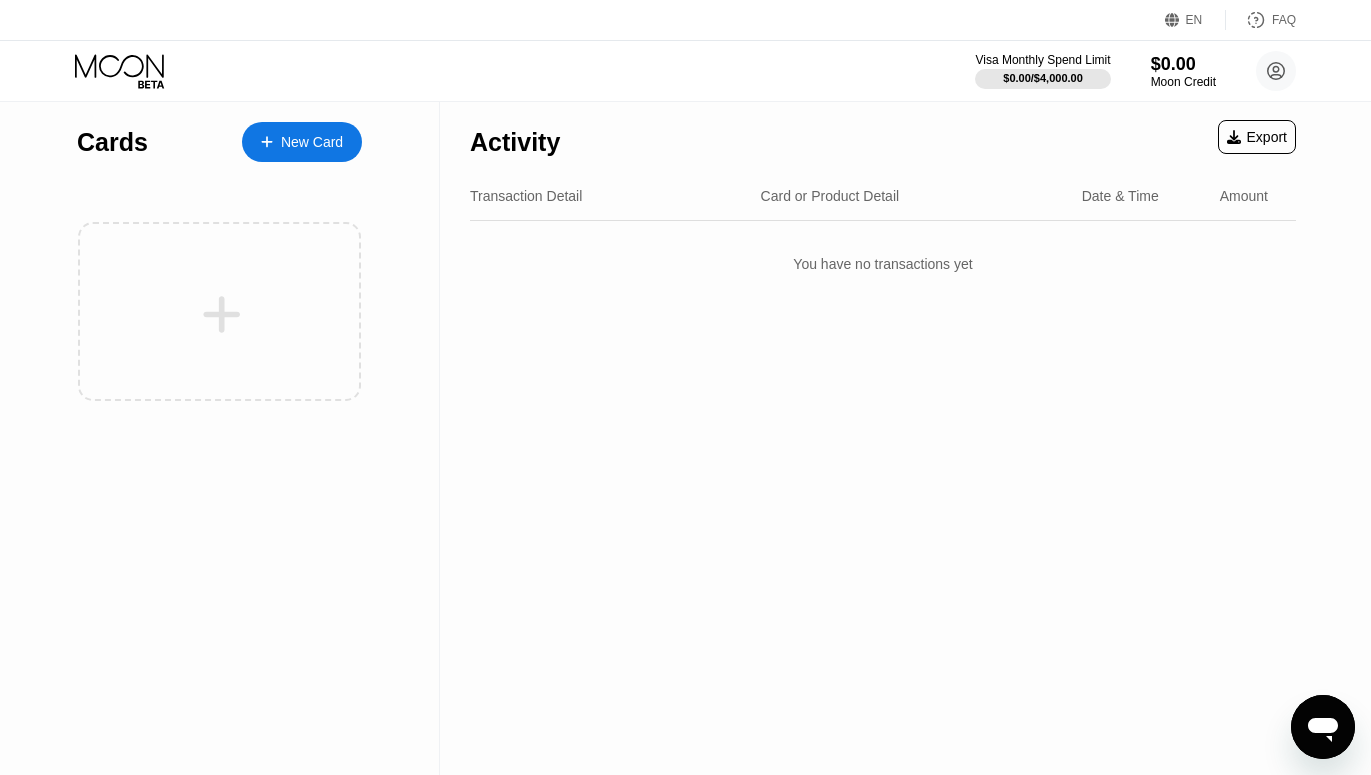 click on "Card or Product Detail" at bounding box center (830, 196) 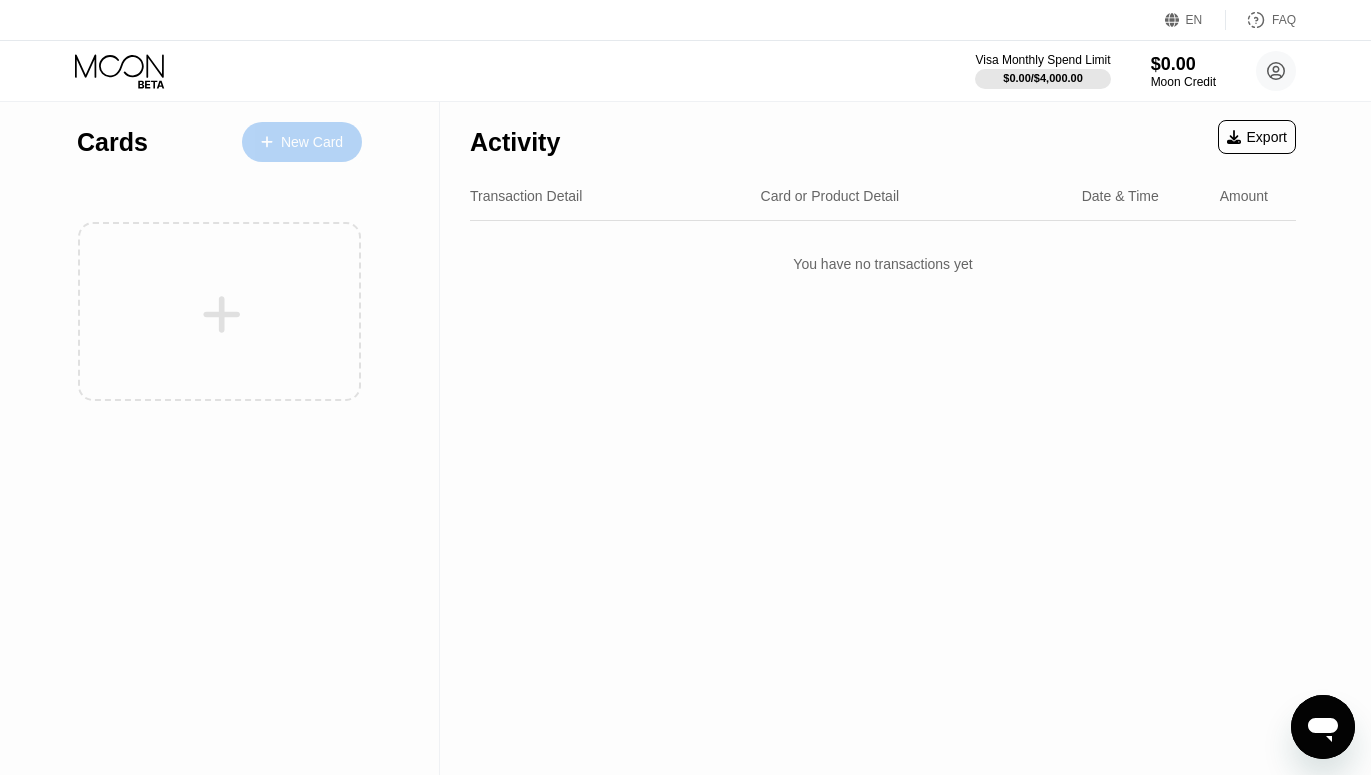 click on "New Card" at bounding box center (312, 142) 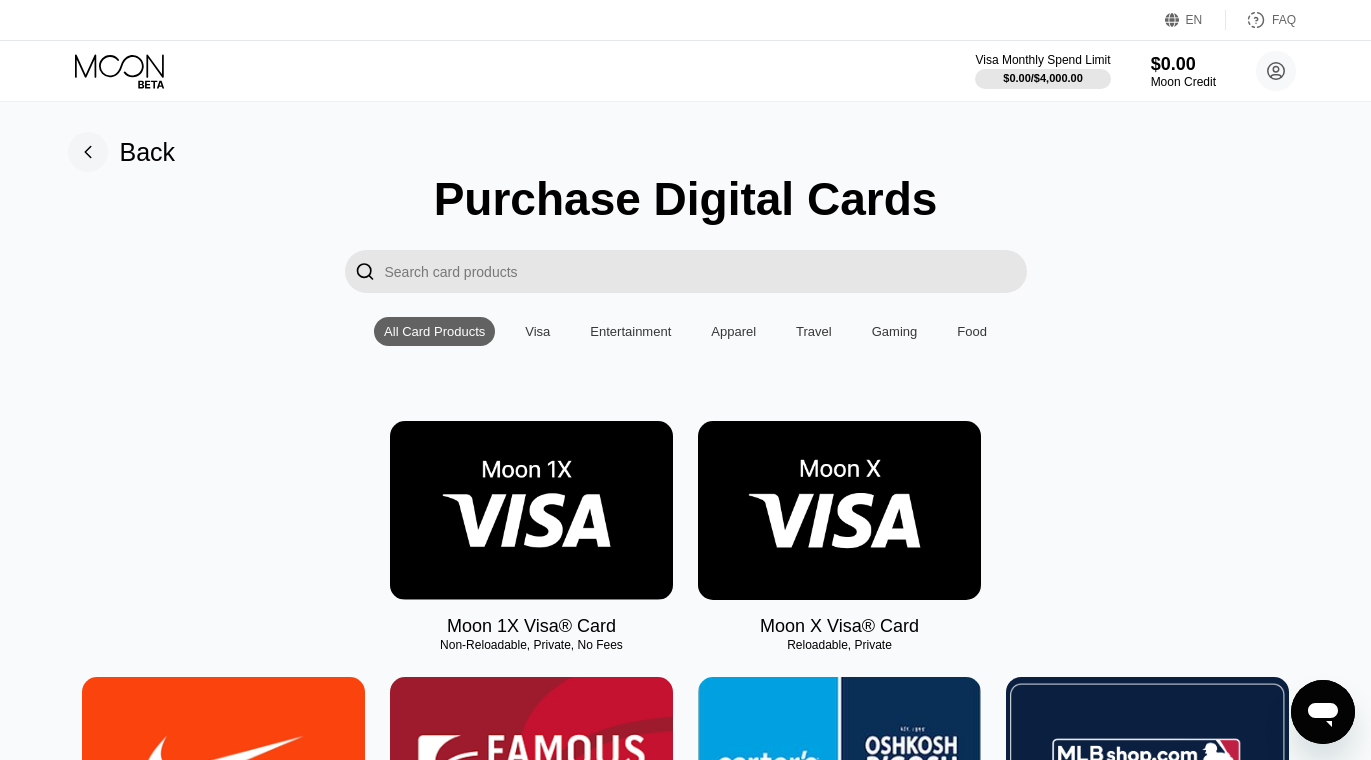 click on "Visa" at bounding box center (537, 331) 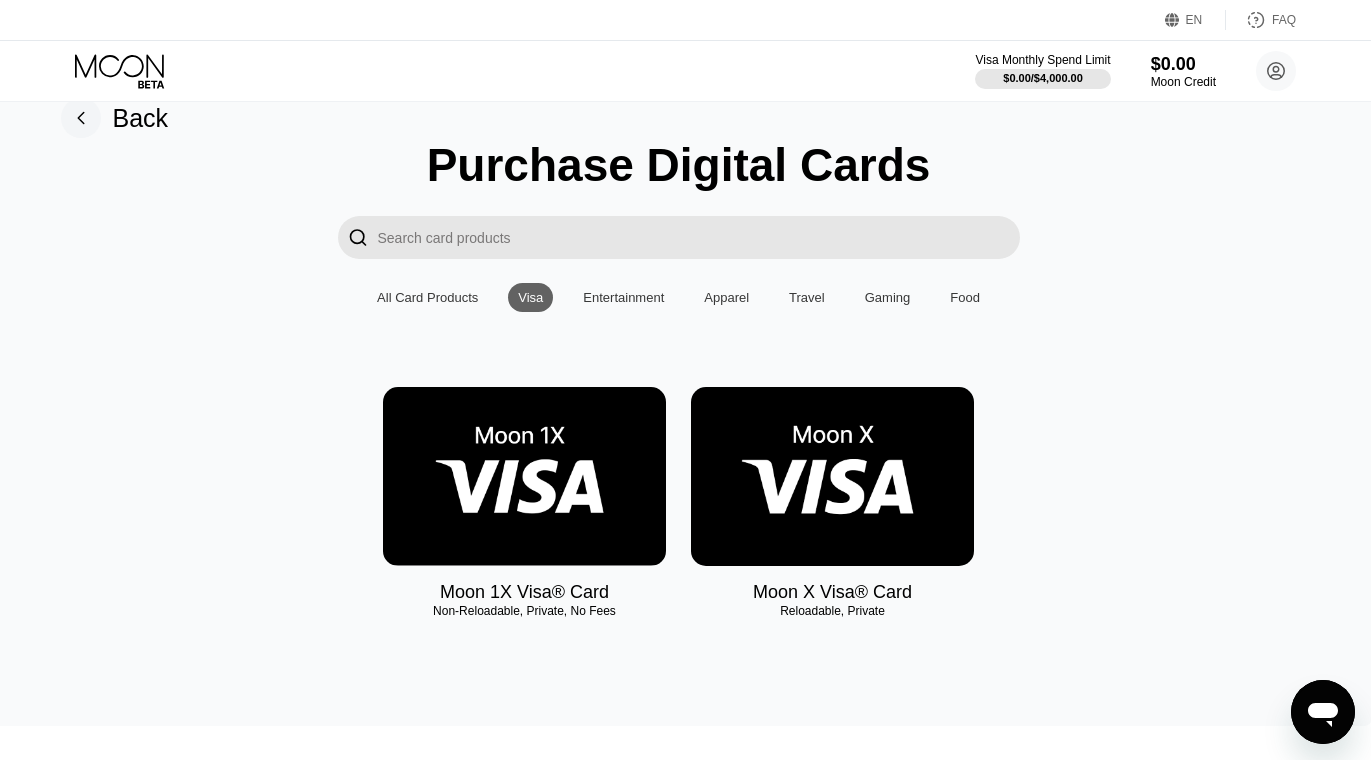 scroll, scrollTop: 0, scrollLeft: 7, axis: horizontal 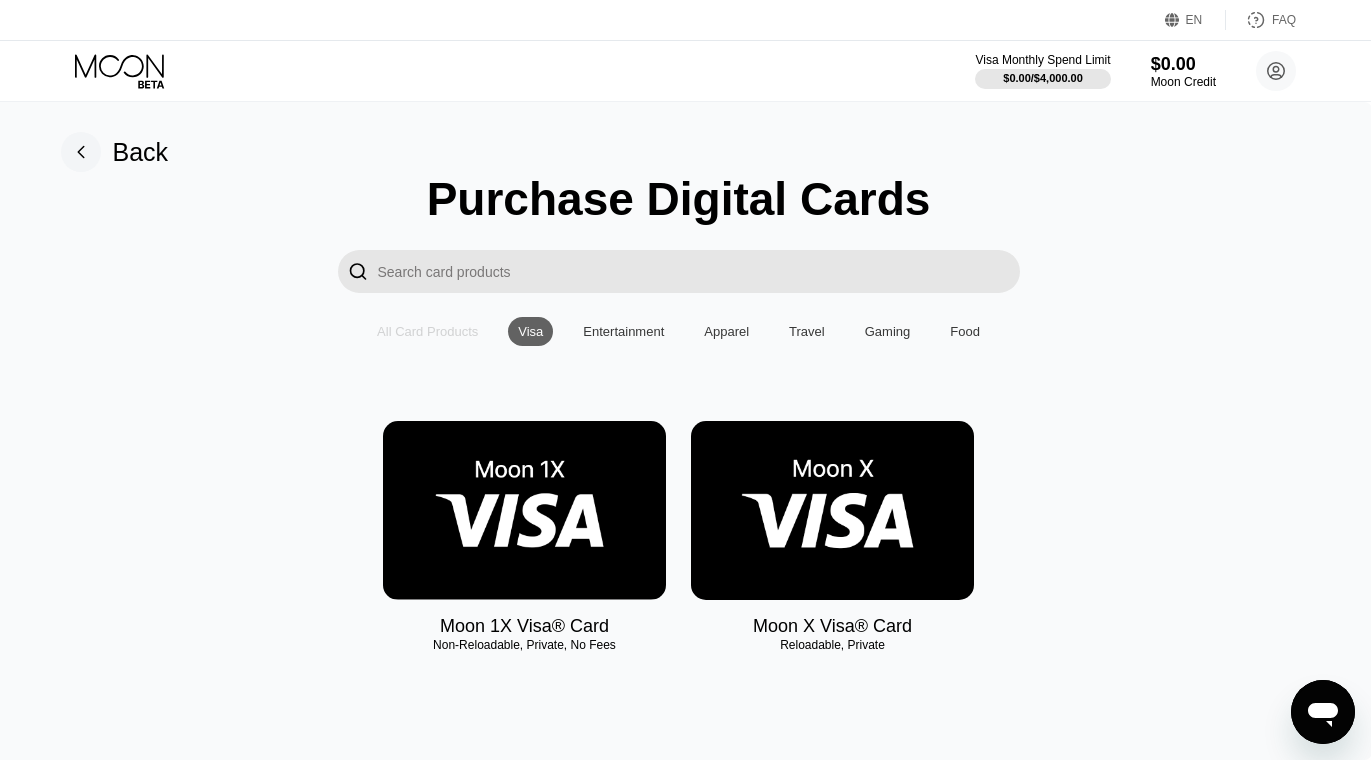 click on "All Card Products" at bounding box center (427, 331) 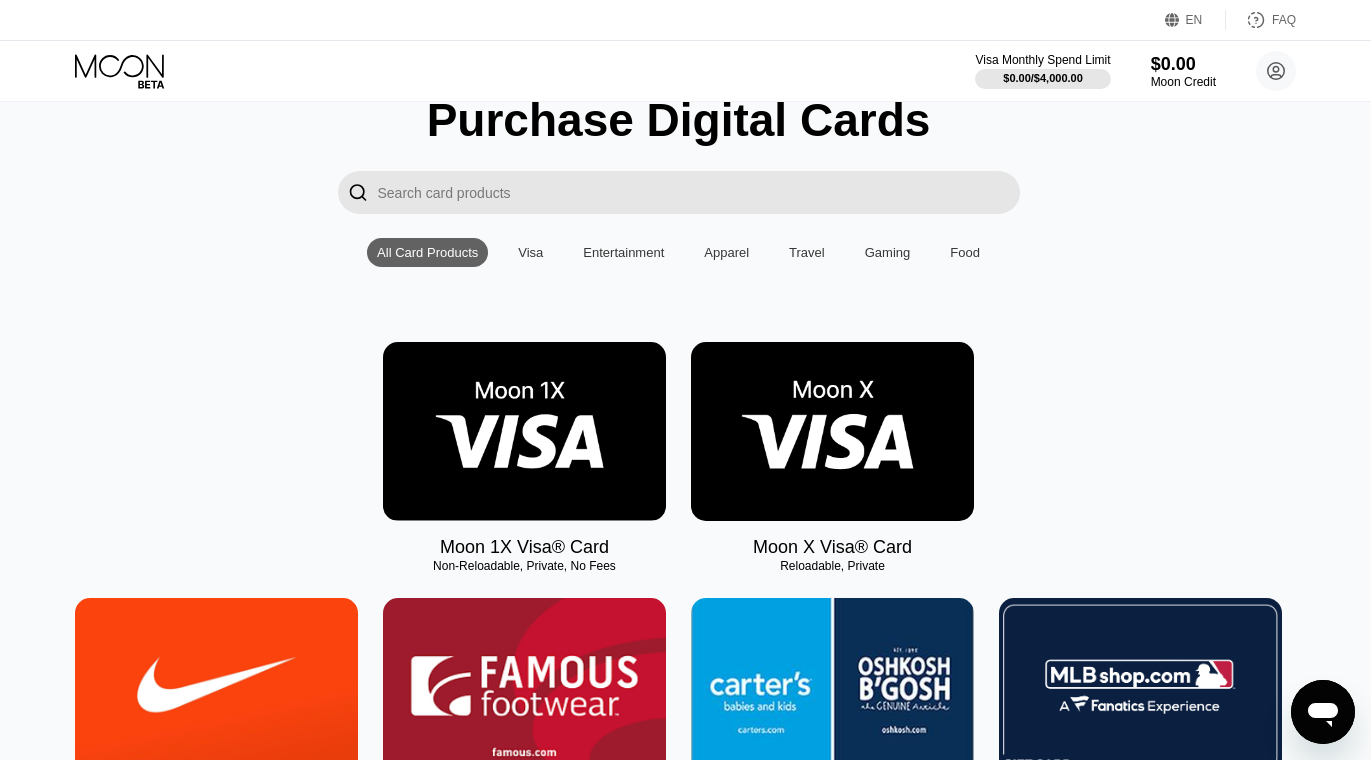 scroll, scrollTop: 82, scrollLeft: 7, axis: both 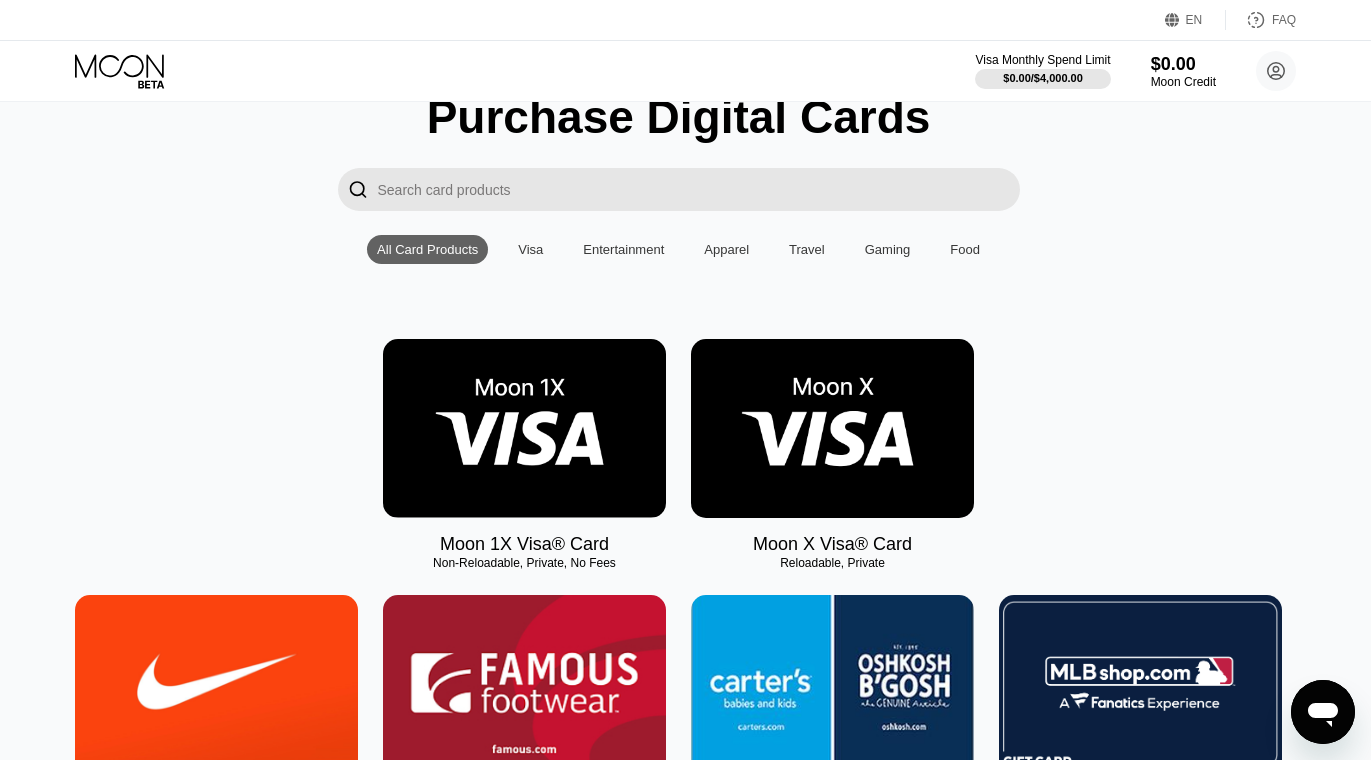 click at bounding box center (832, 428) 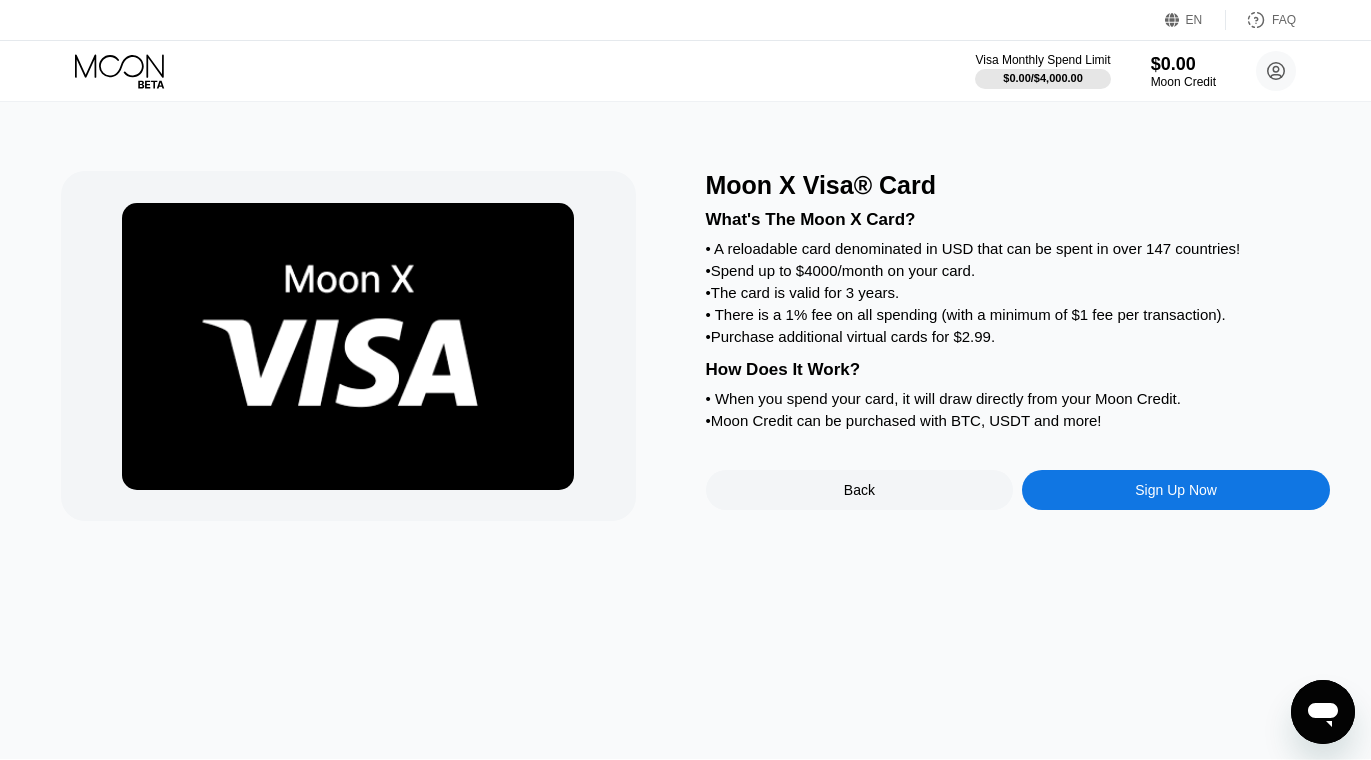 scroll, scrollTop: 30, scrollLeft: 0, axis: vertical 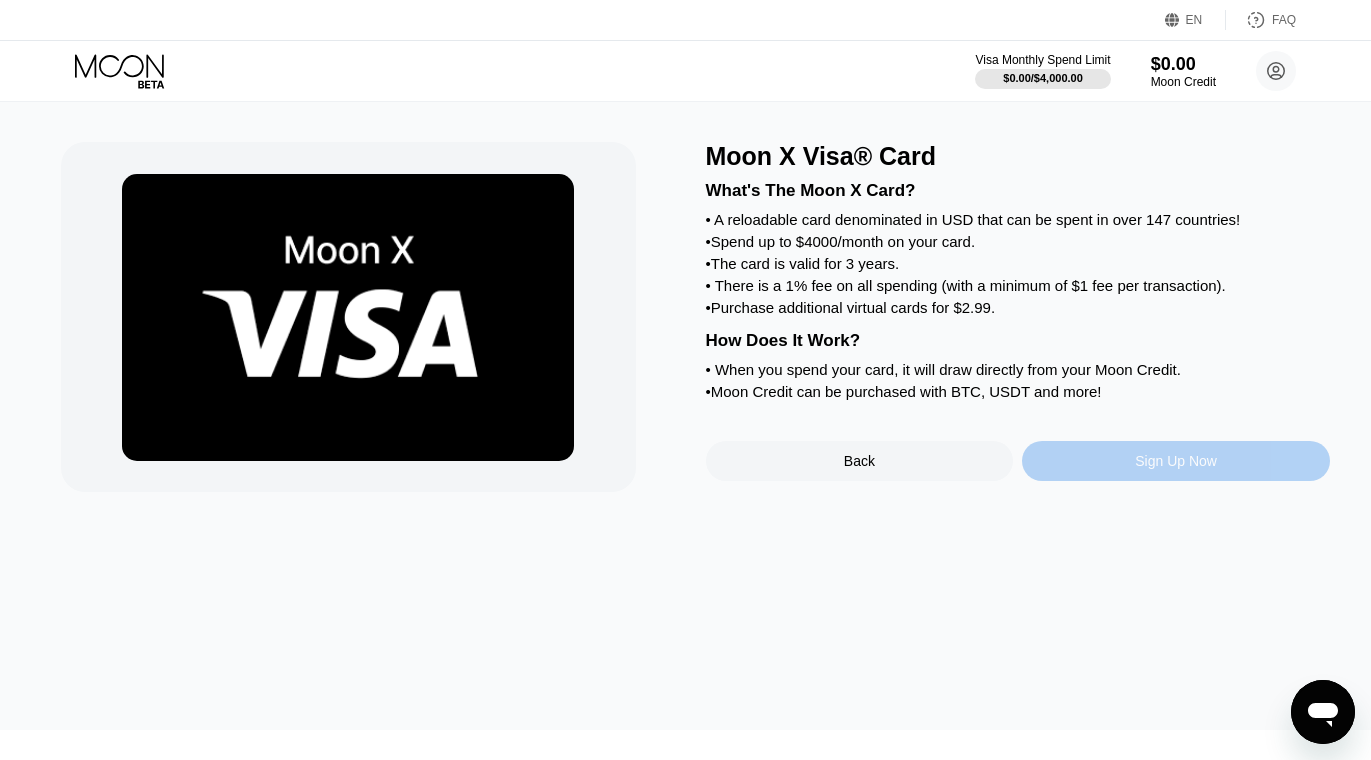 click on "Sign Up Now" at bounding box center [1176, 461] 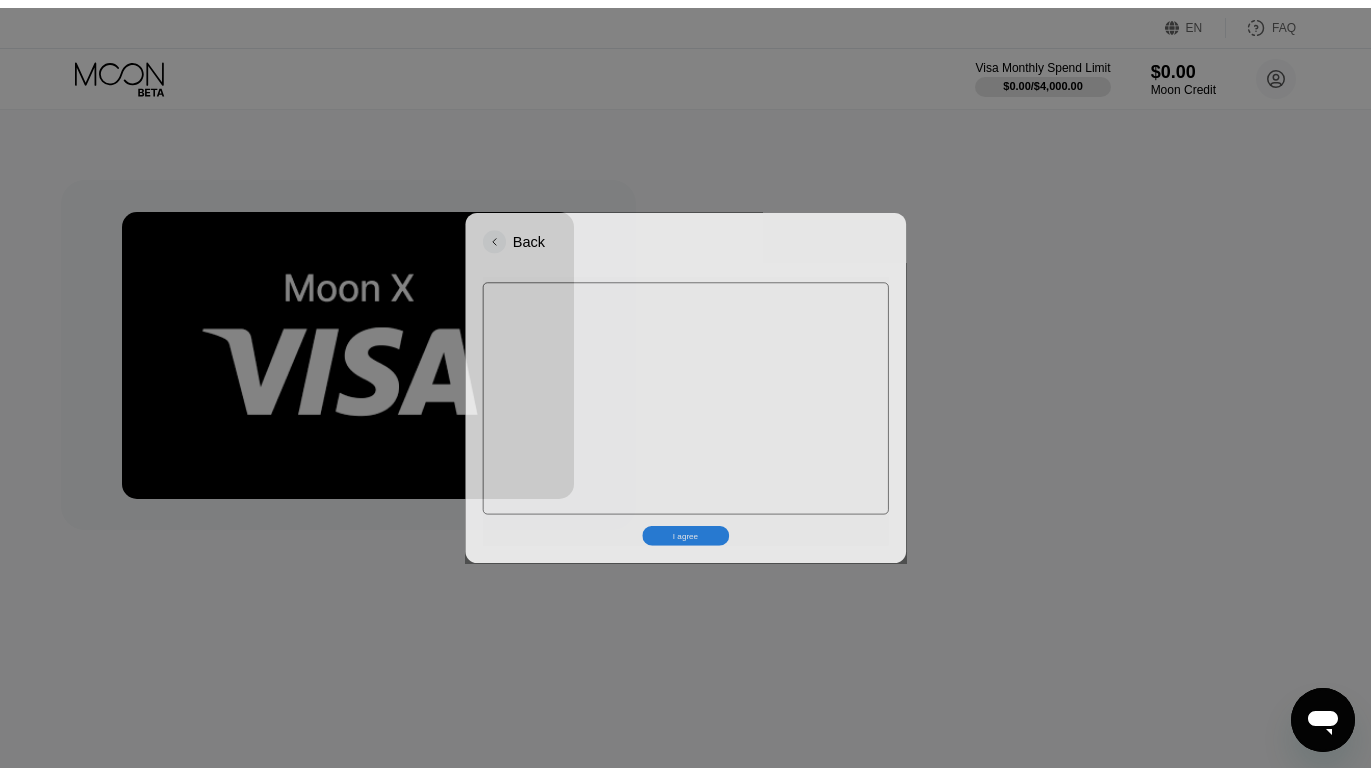 scroll, scrollTop: 0, scrollLeft: 0, axis: both 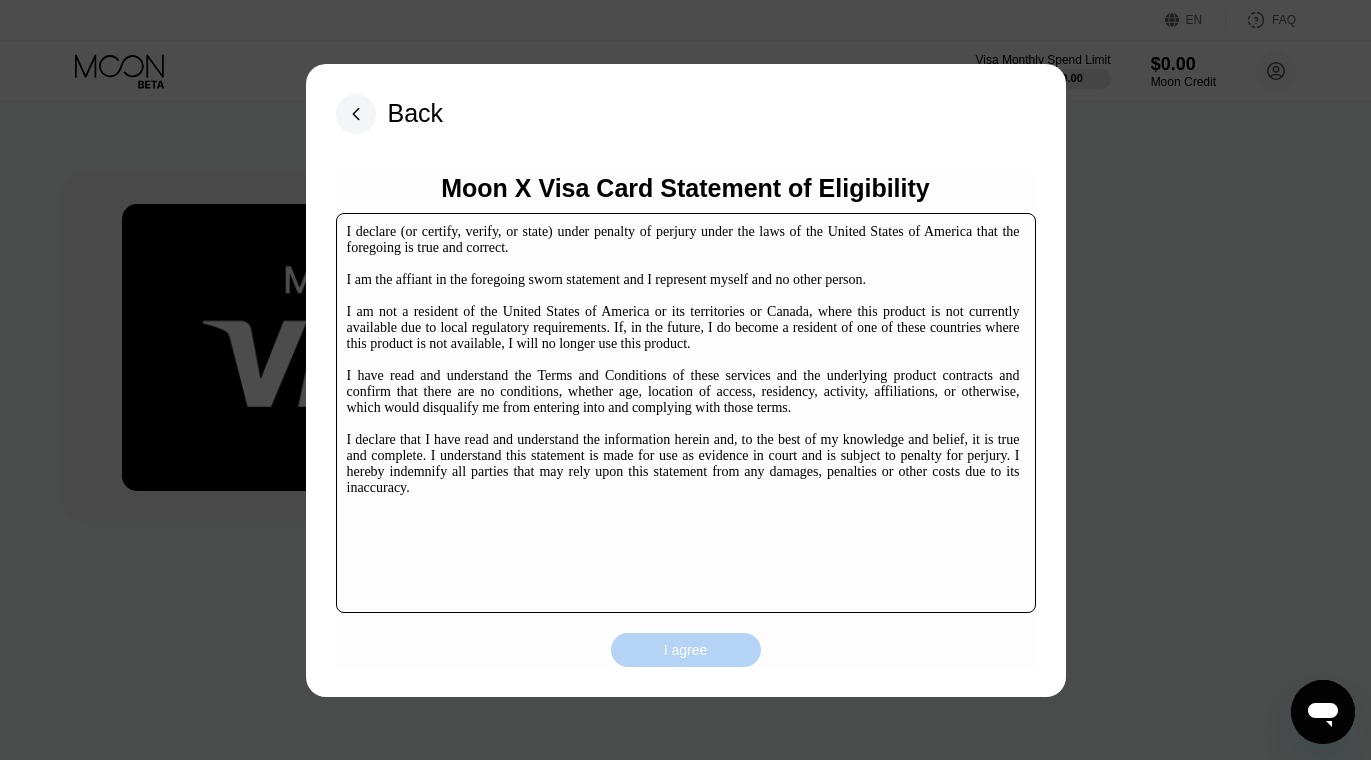 click on "I agree" at bounding box center [686, 650] 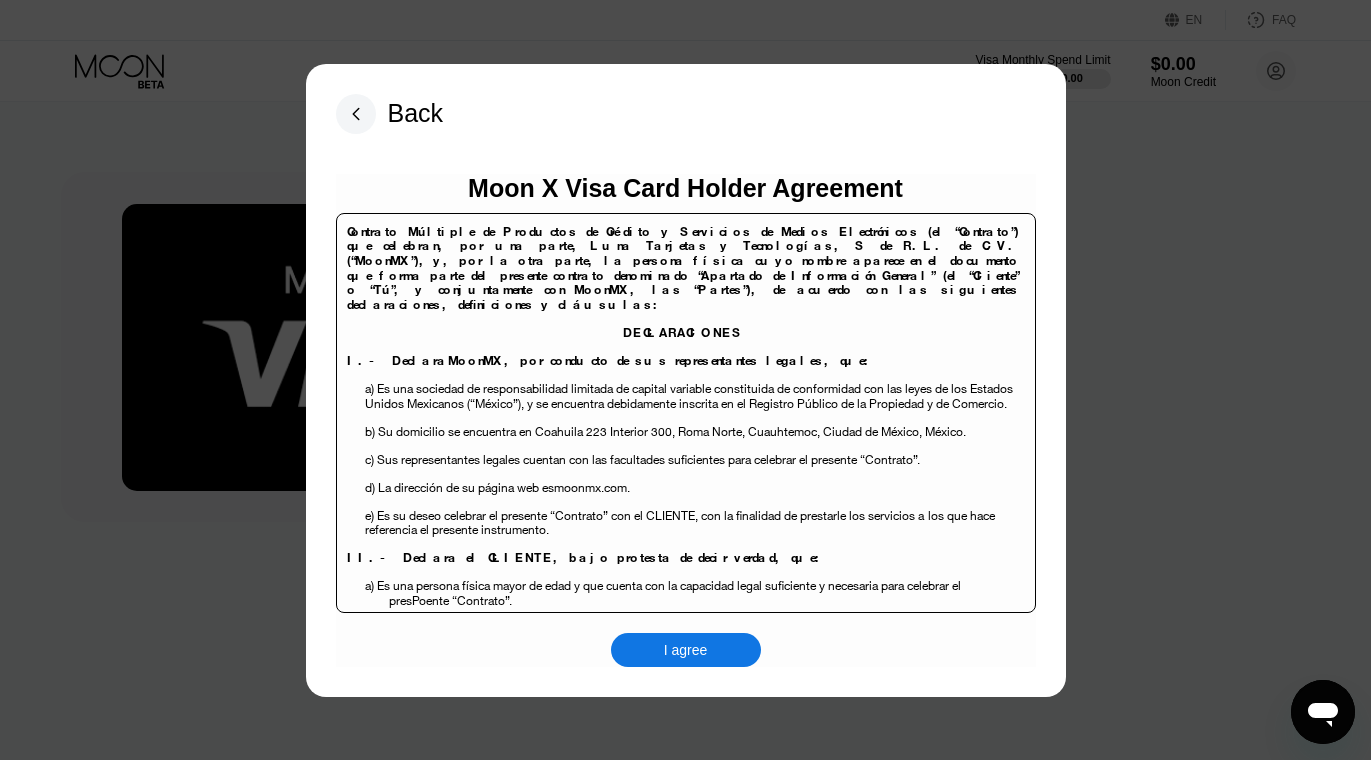 click on "I agree" at bounding box center [686, 650] 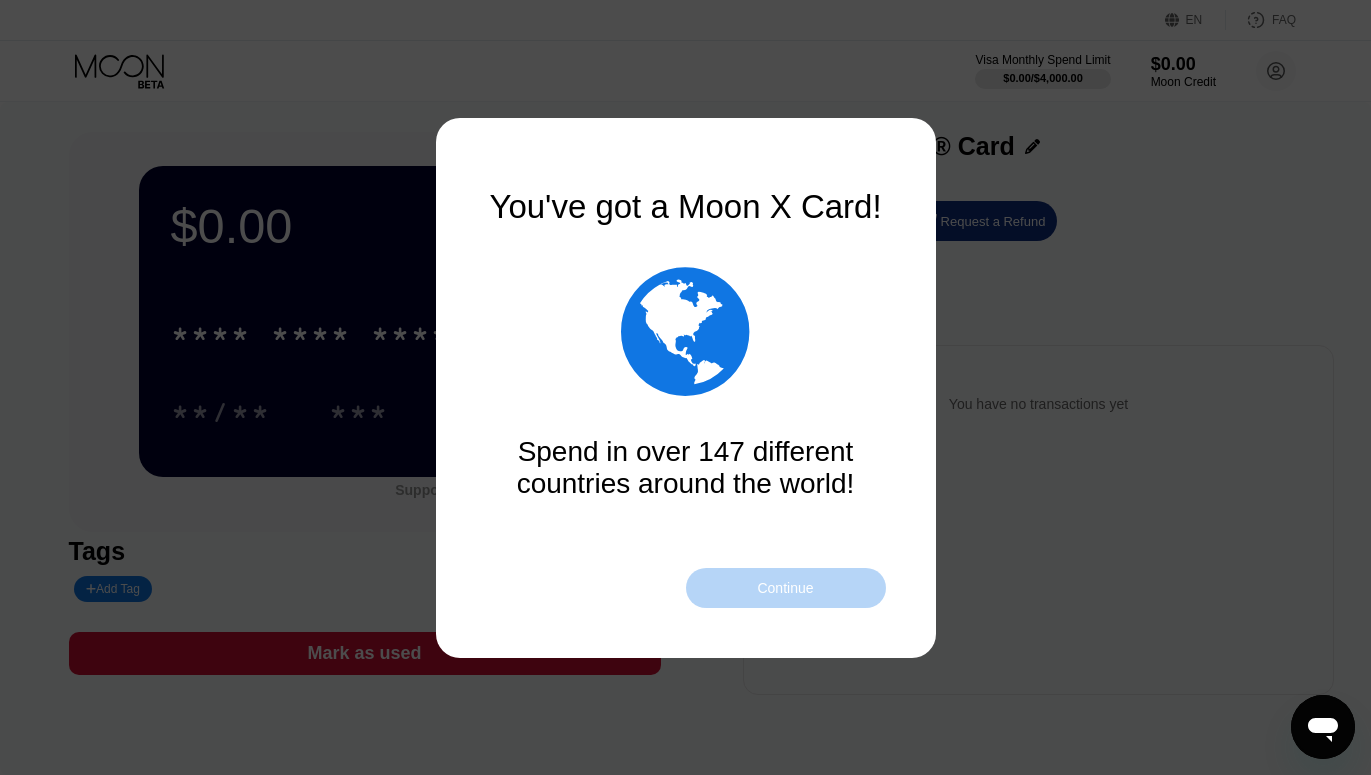 click on "Continue" at bounding box center (785, 588) 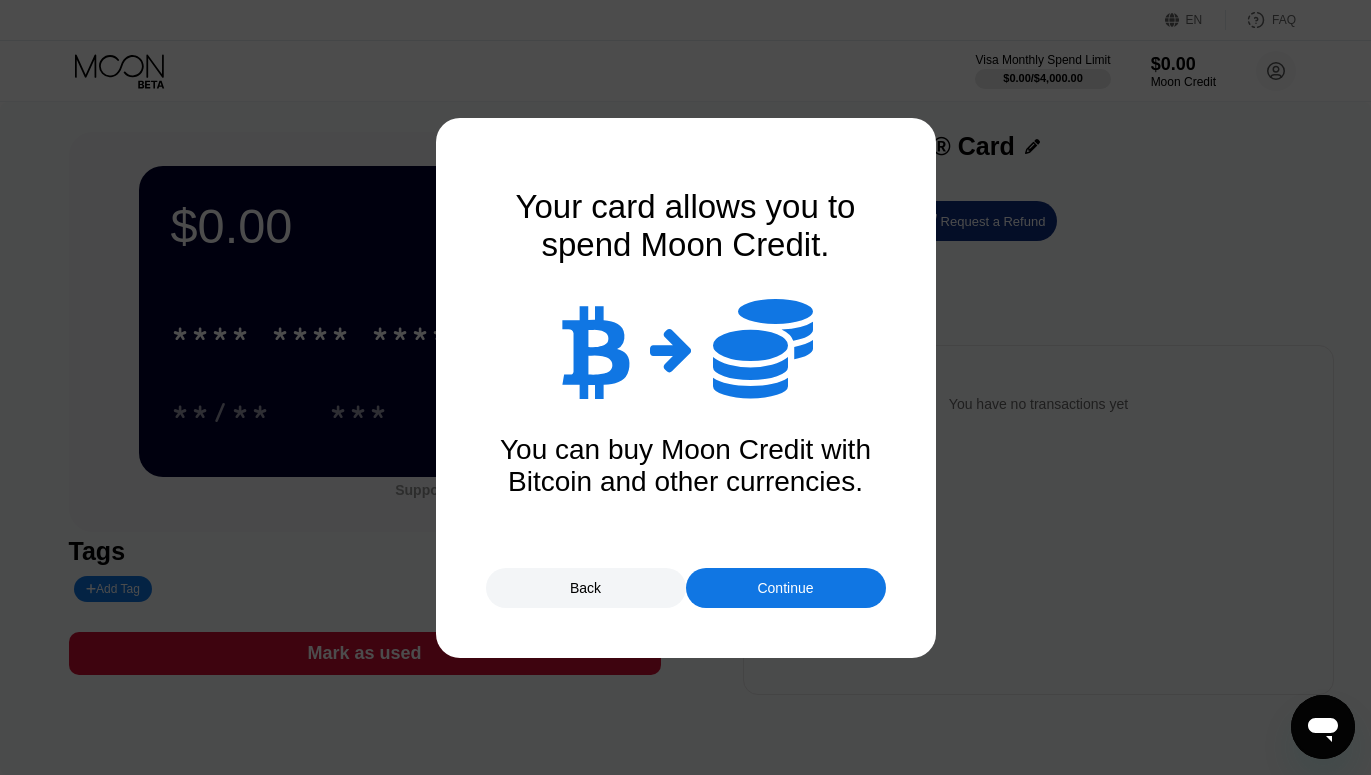 click on "Continue" at bounding box center [785, 588] 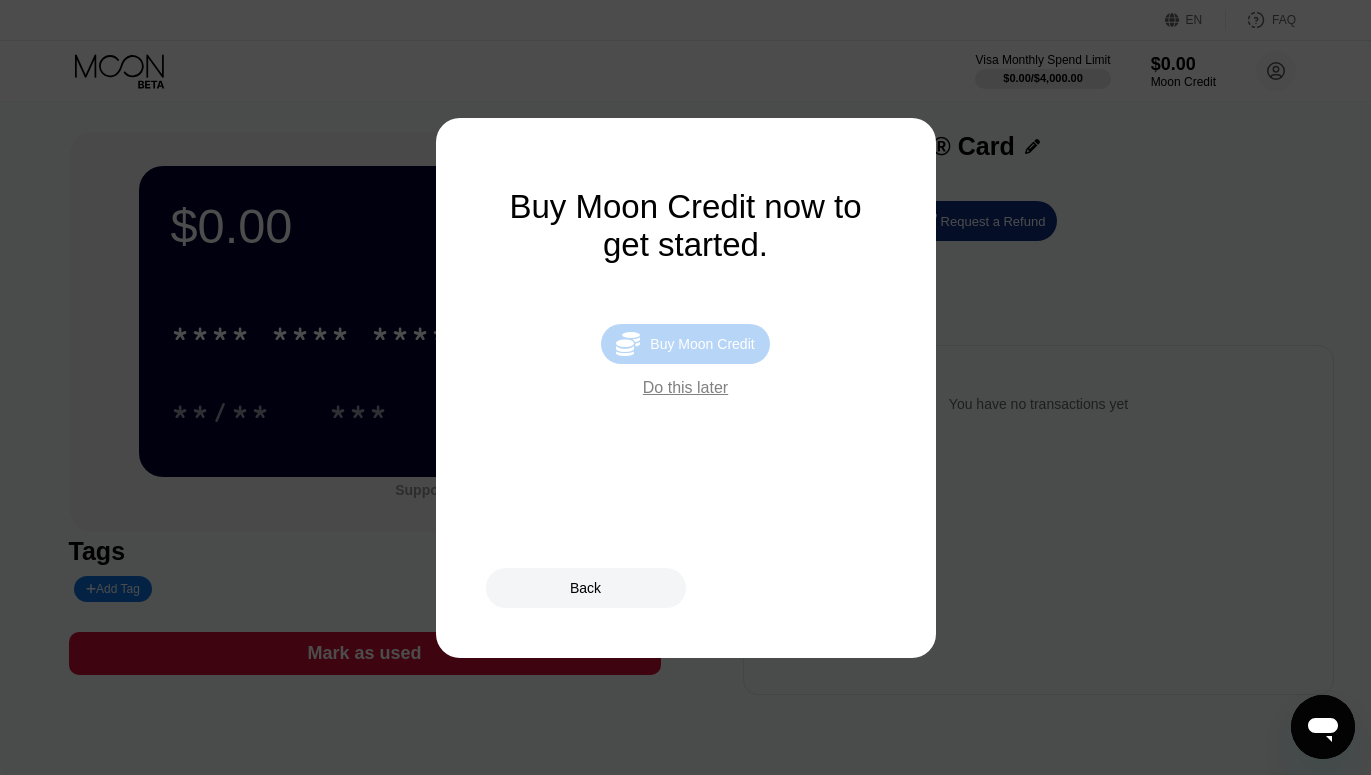 click on "Buy Moon Credit" at bounding box center [702, 344] 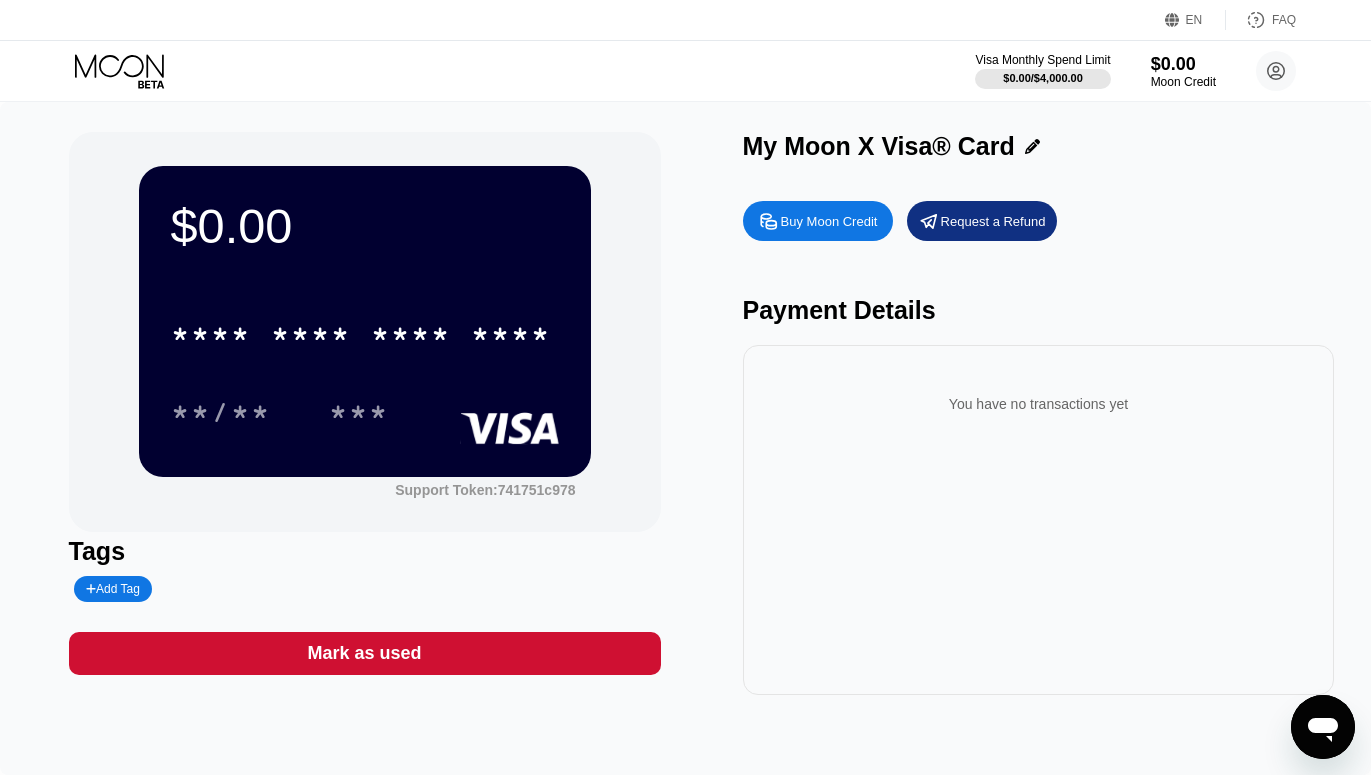type on "0" 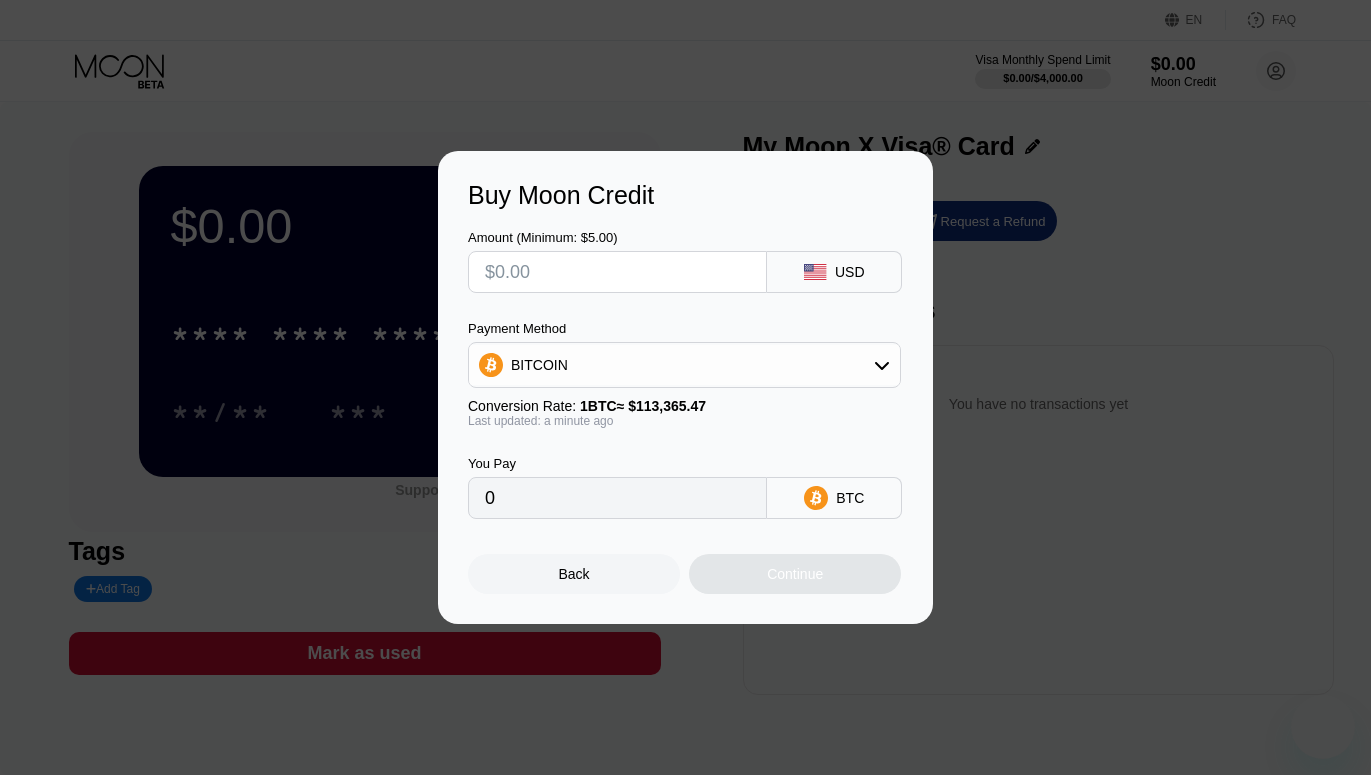 scroll, scrollTop: 0, scrollLeft: 0, axis: both 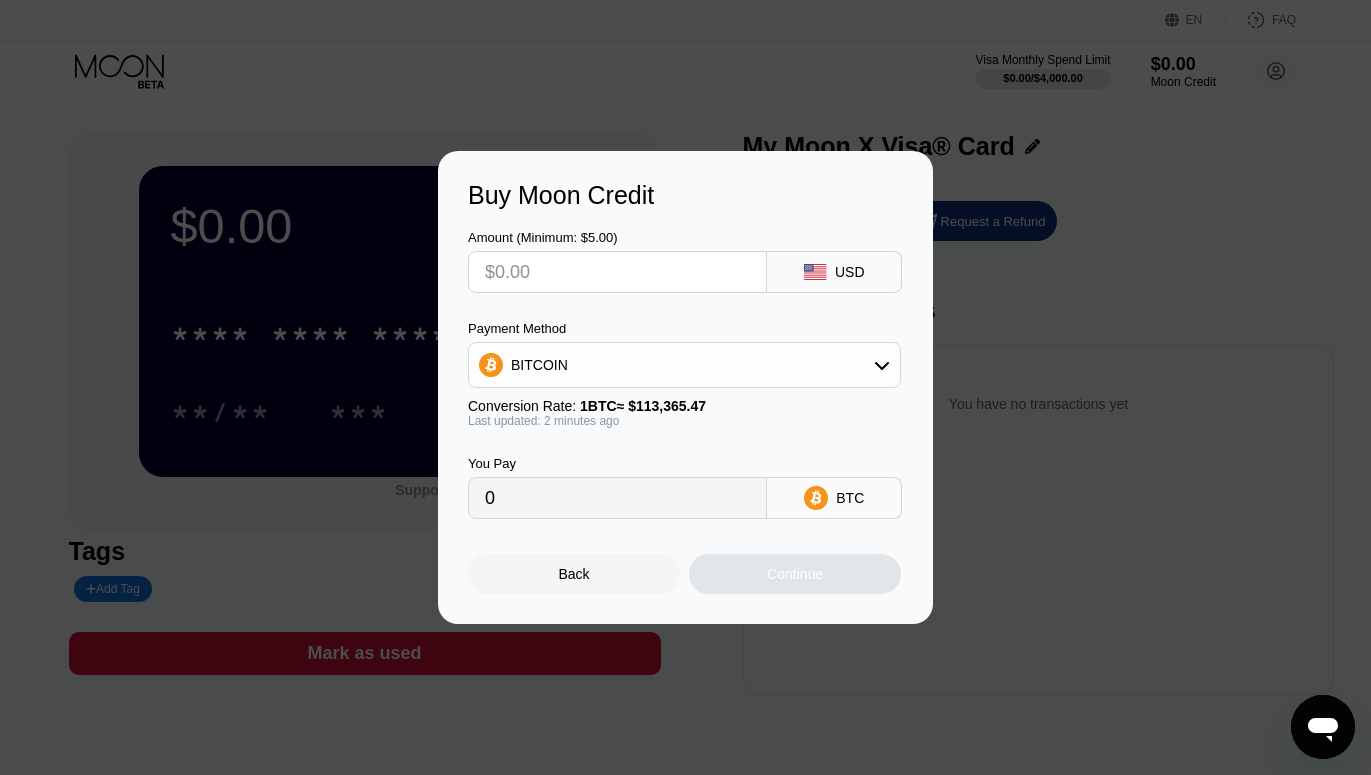 click 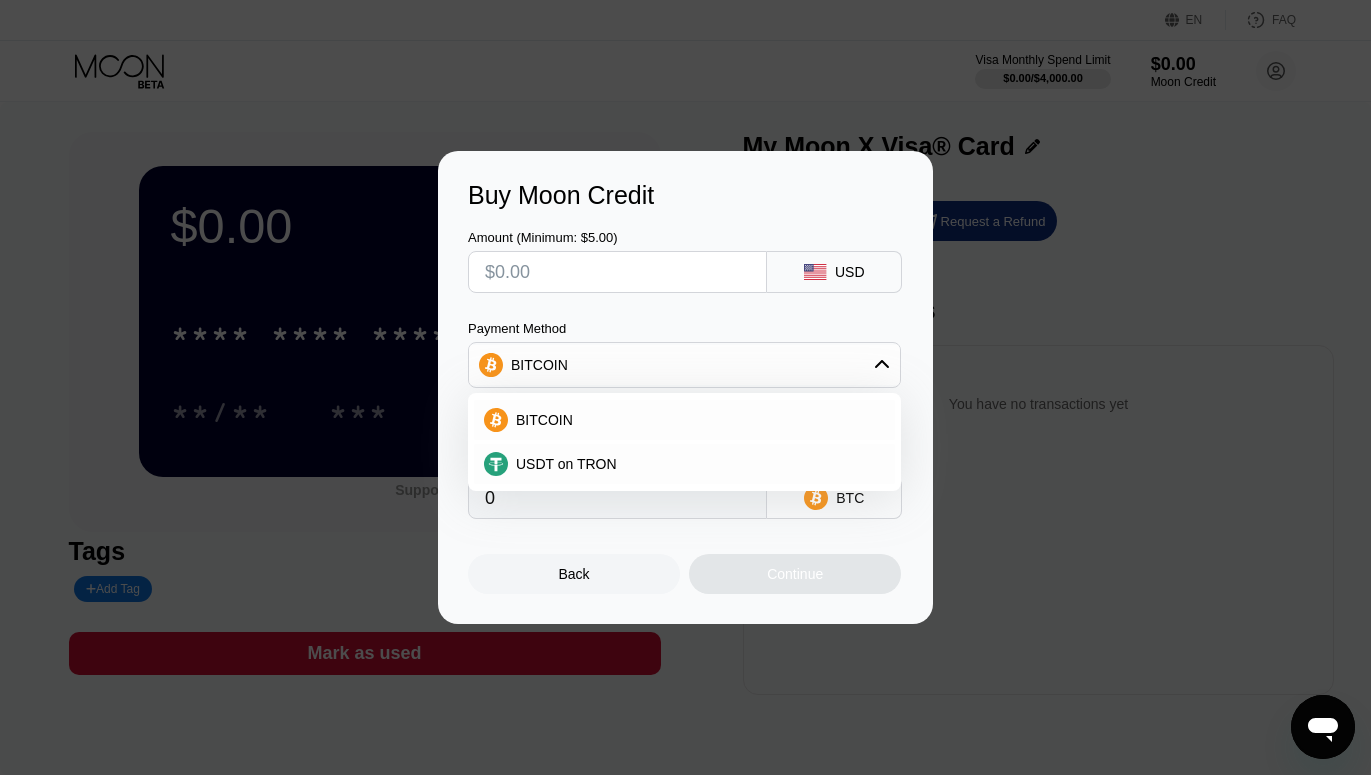 click 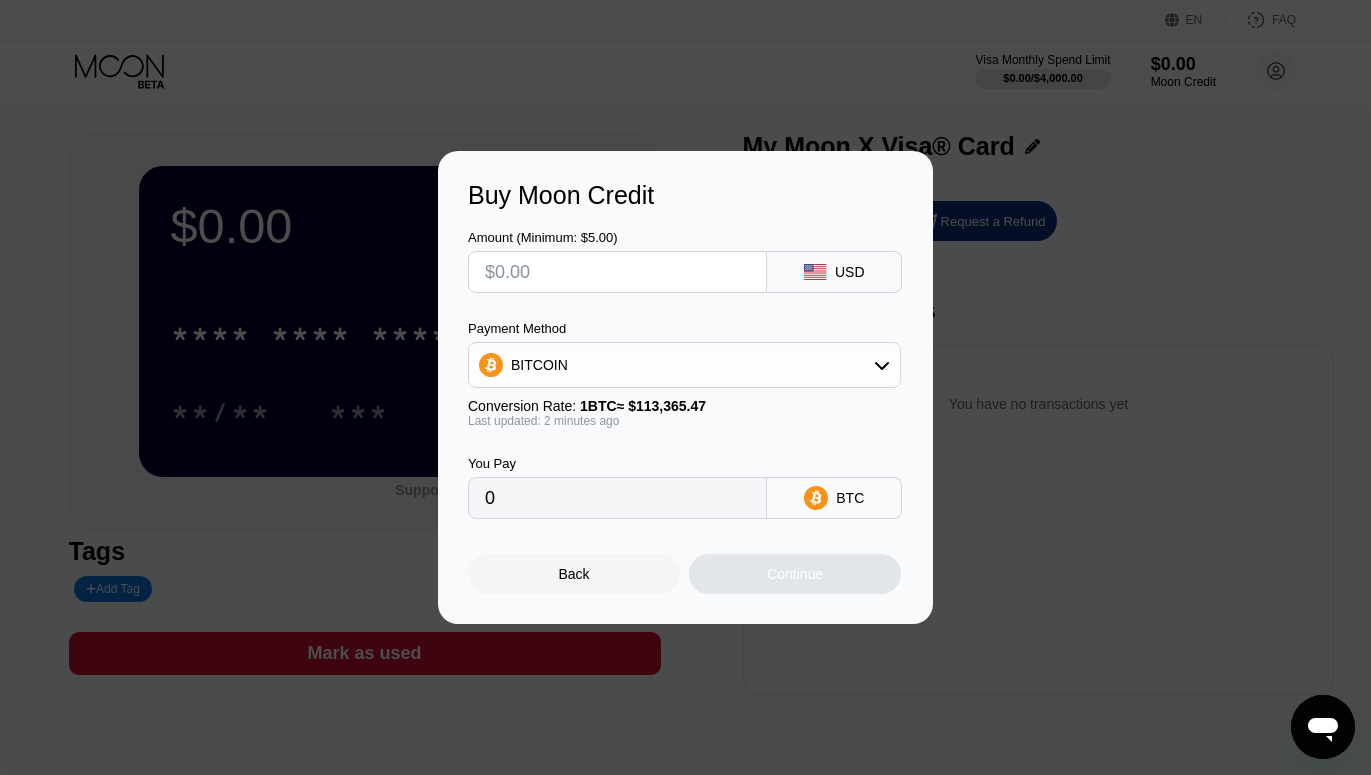click at bounding box center [617, 272] 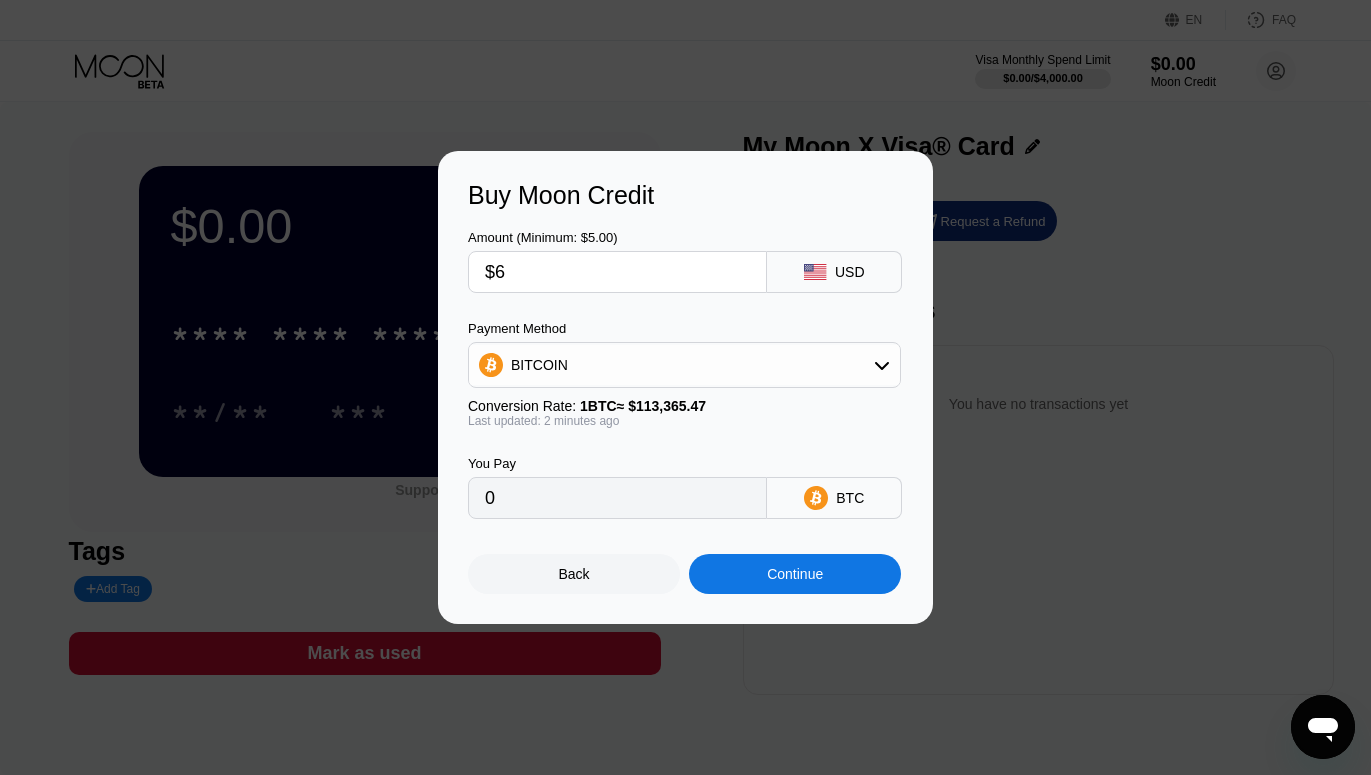 type on "$60" 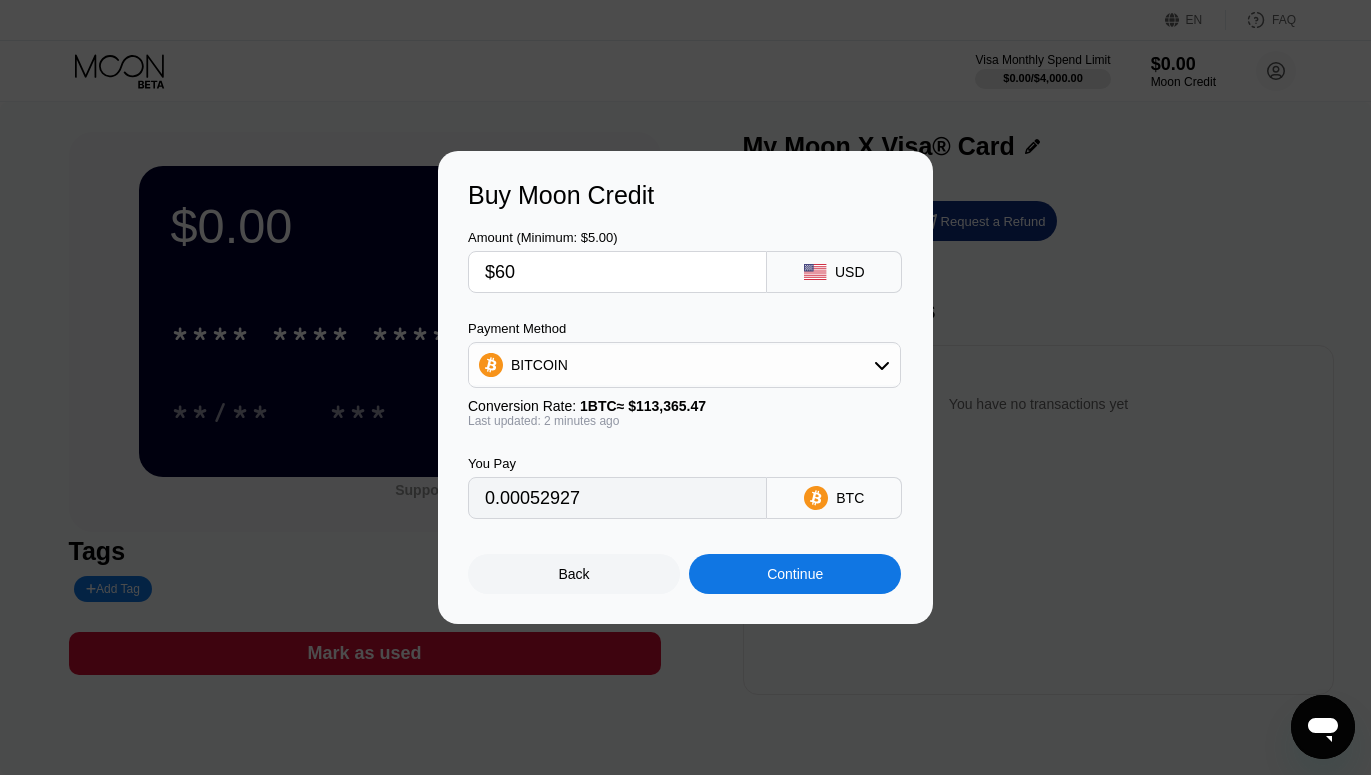 type on "0.00052927" 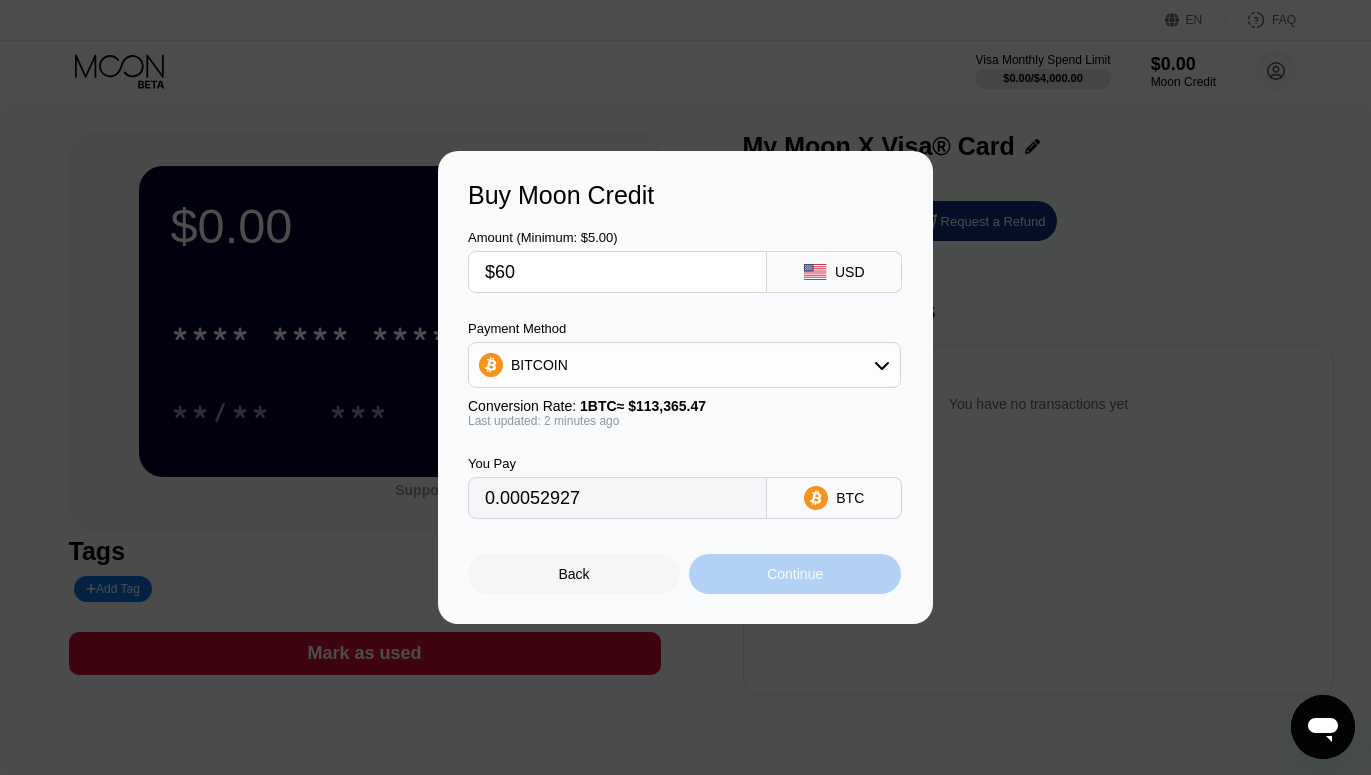 click on "Continue" at bounding box center [795, 574] 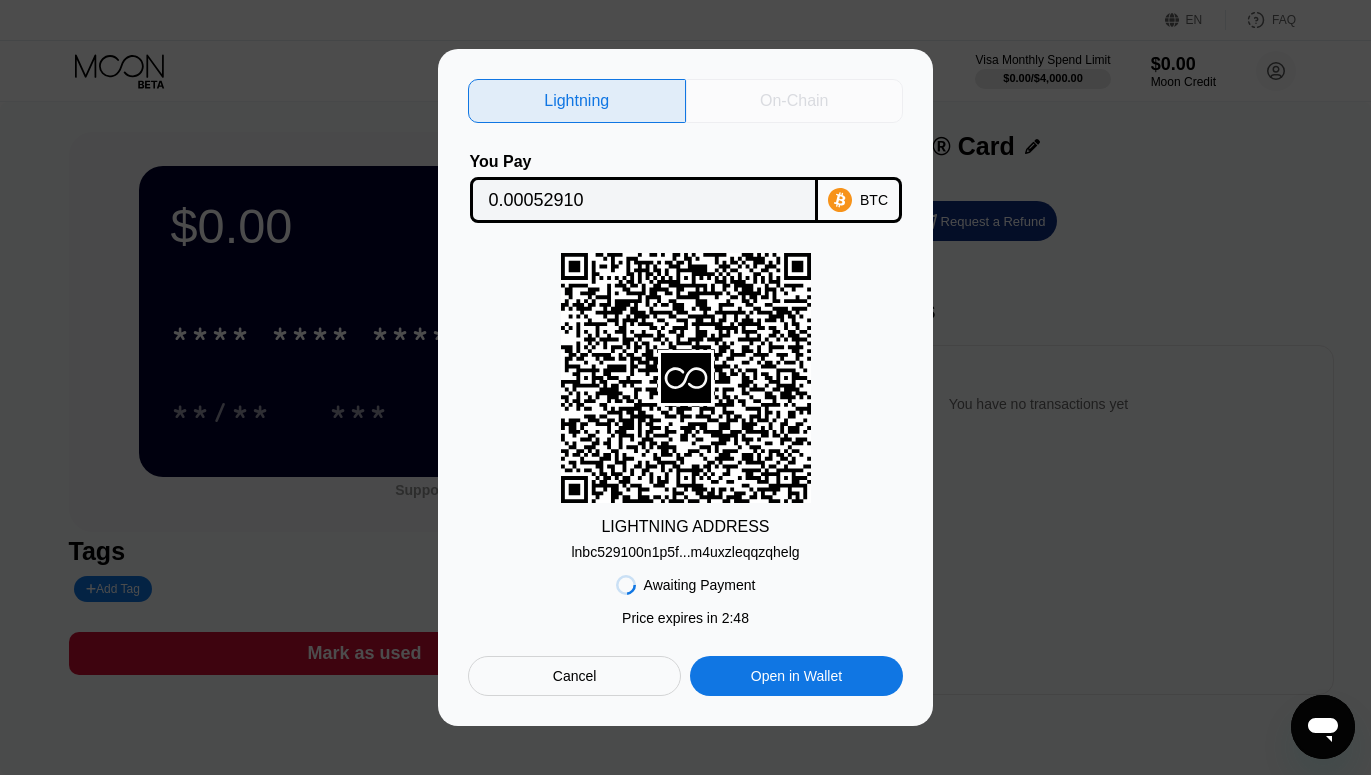 click on "On-Chain" at bounding box center (794, 101) 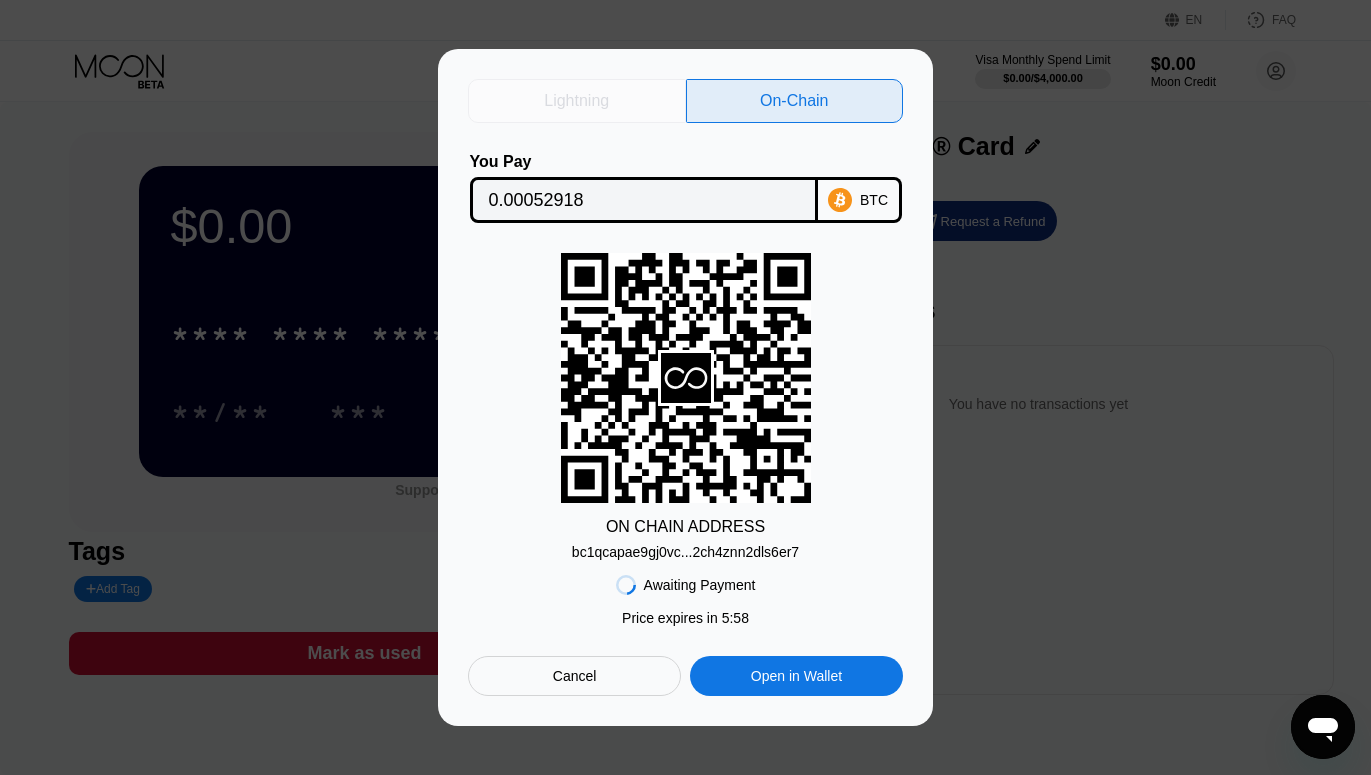 click on "Lightning" at bounding box center [577, 101] 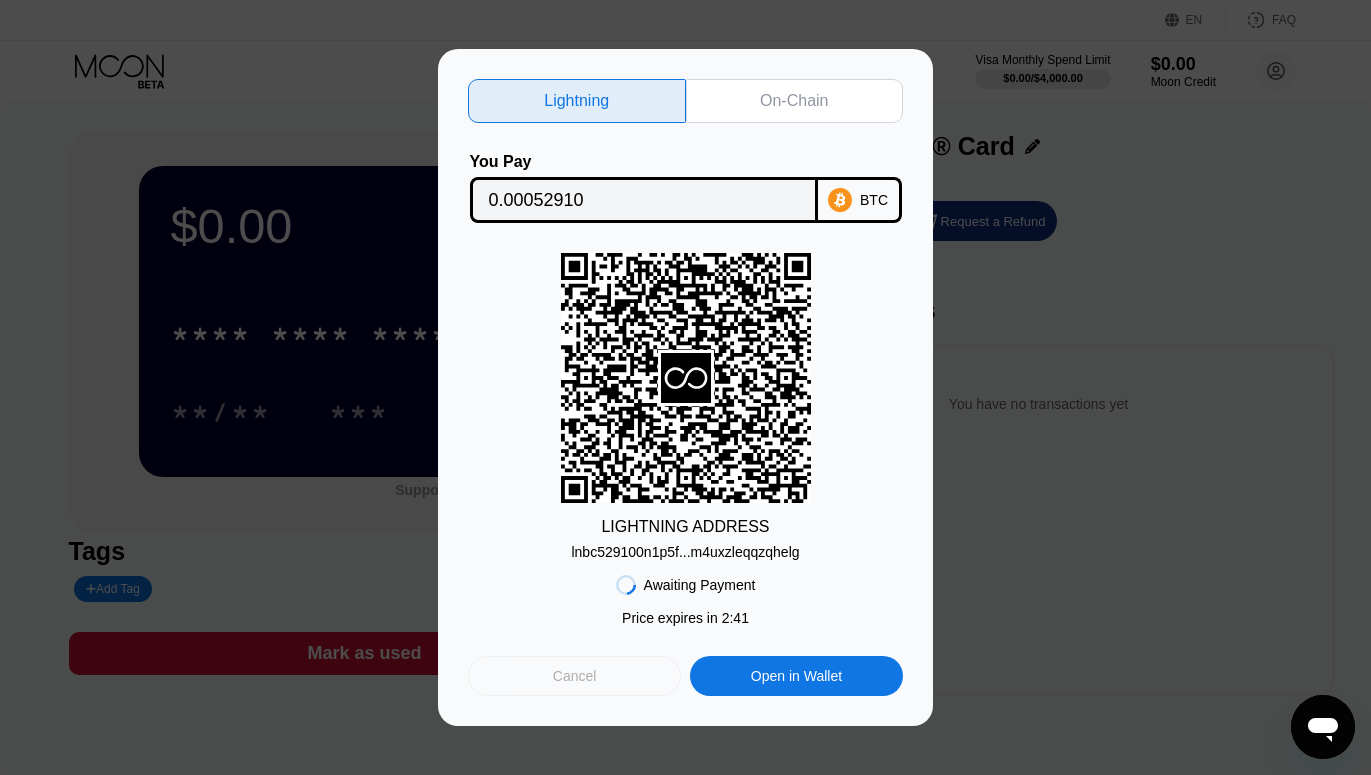 click on "Cancel" at bounding box center (574, 676) 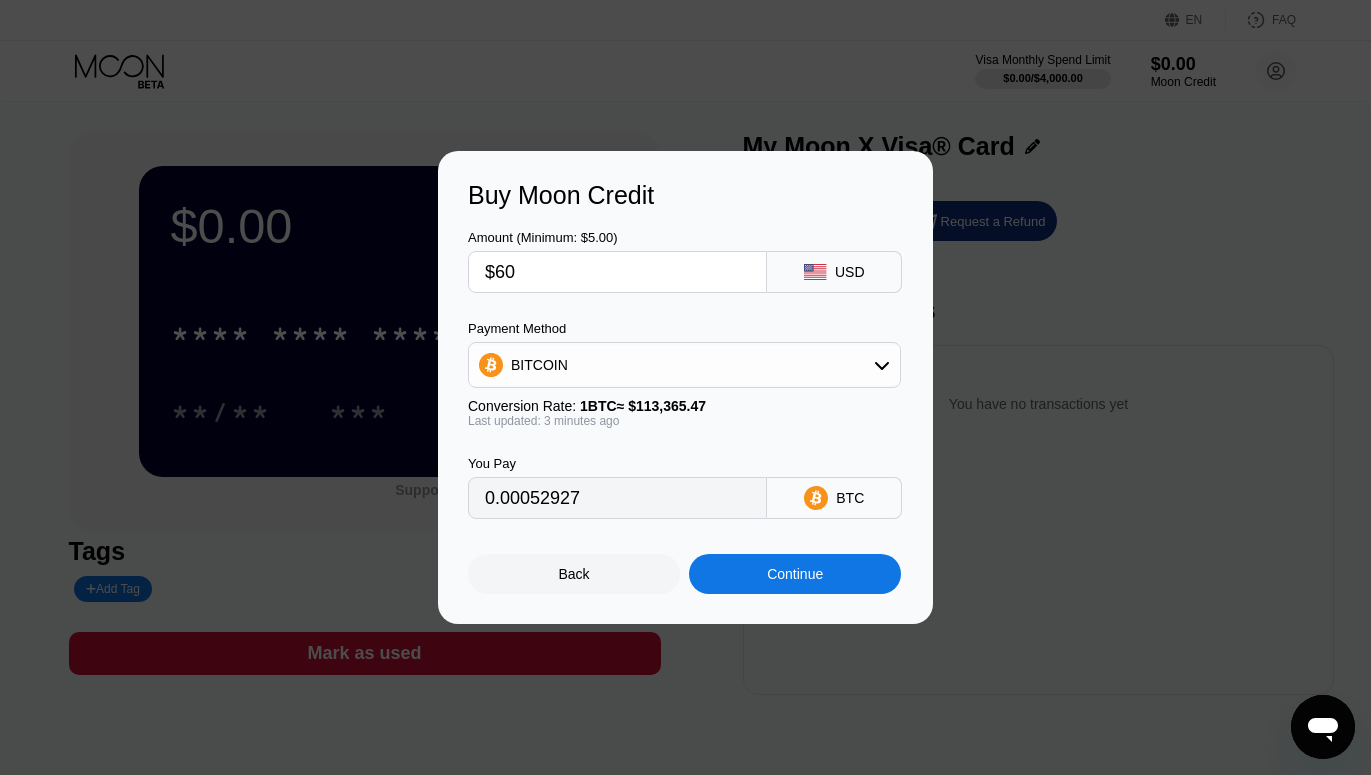 click on "Back" at bounding box center (574, 574) 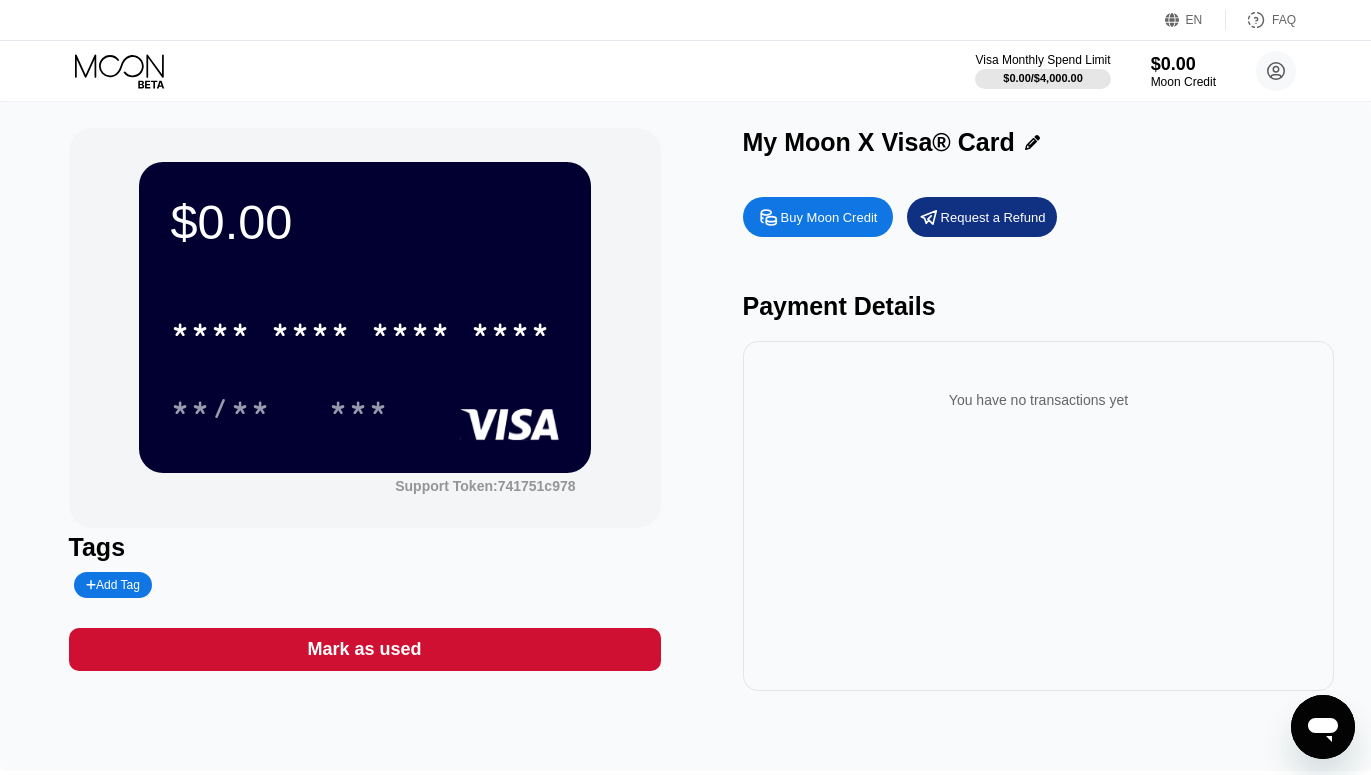 scroll, scrollTop: 0, scrollLeft: 0, axis: both 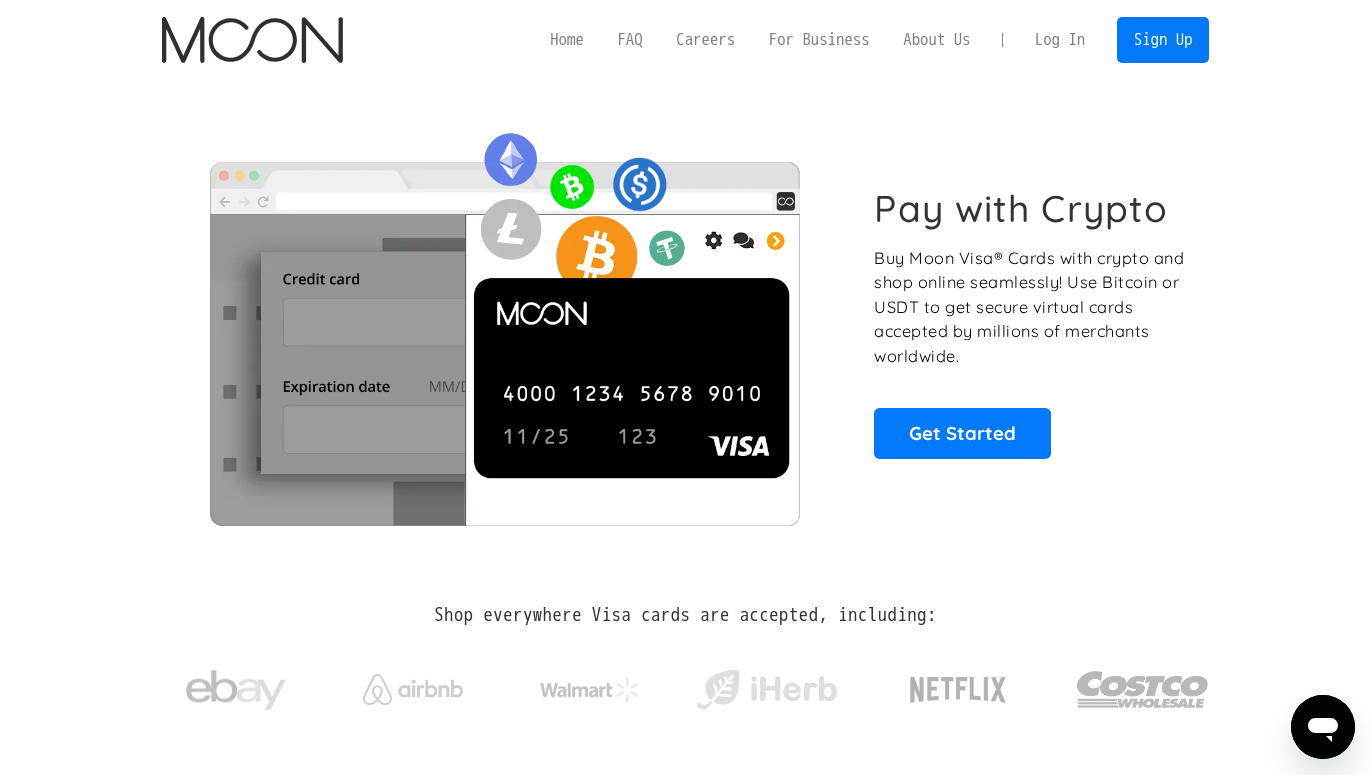 click on "Log In" at bounding box center [1060, 40] 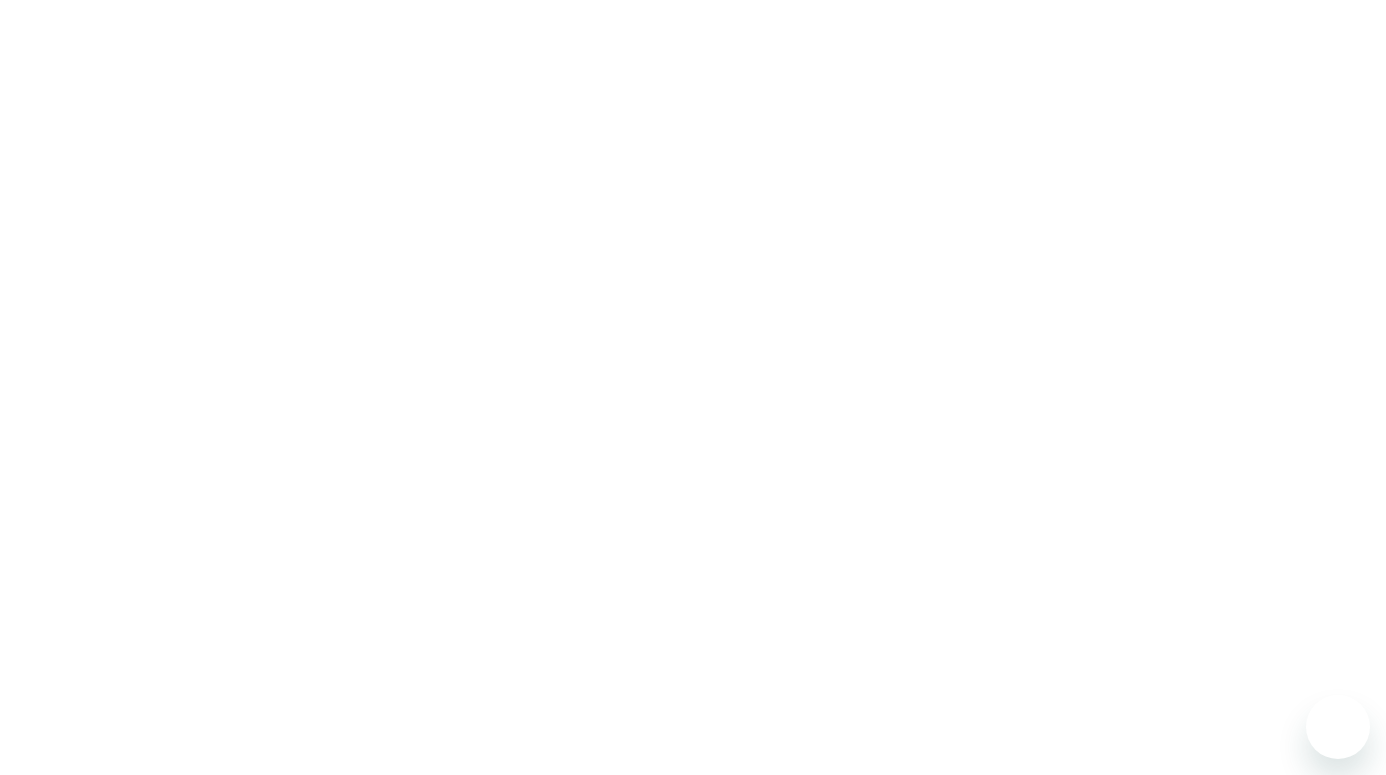 scroll, scrollTop: 0, scrollLeft: 0, axis: both 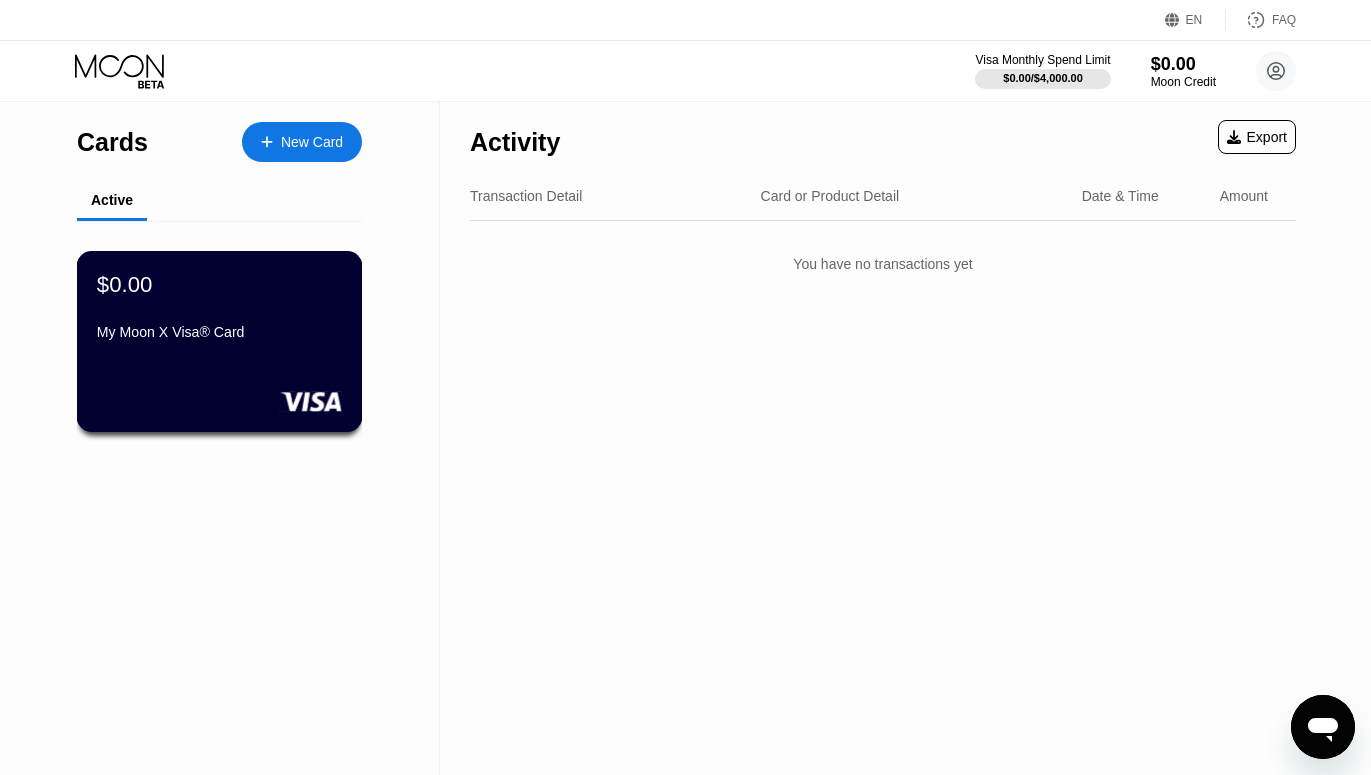 click on "My Moon X Visa® Card" at bounding box center (219, 332) 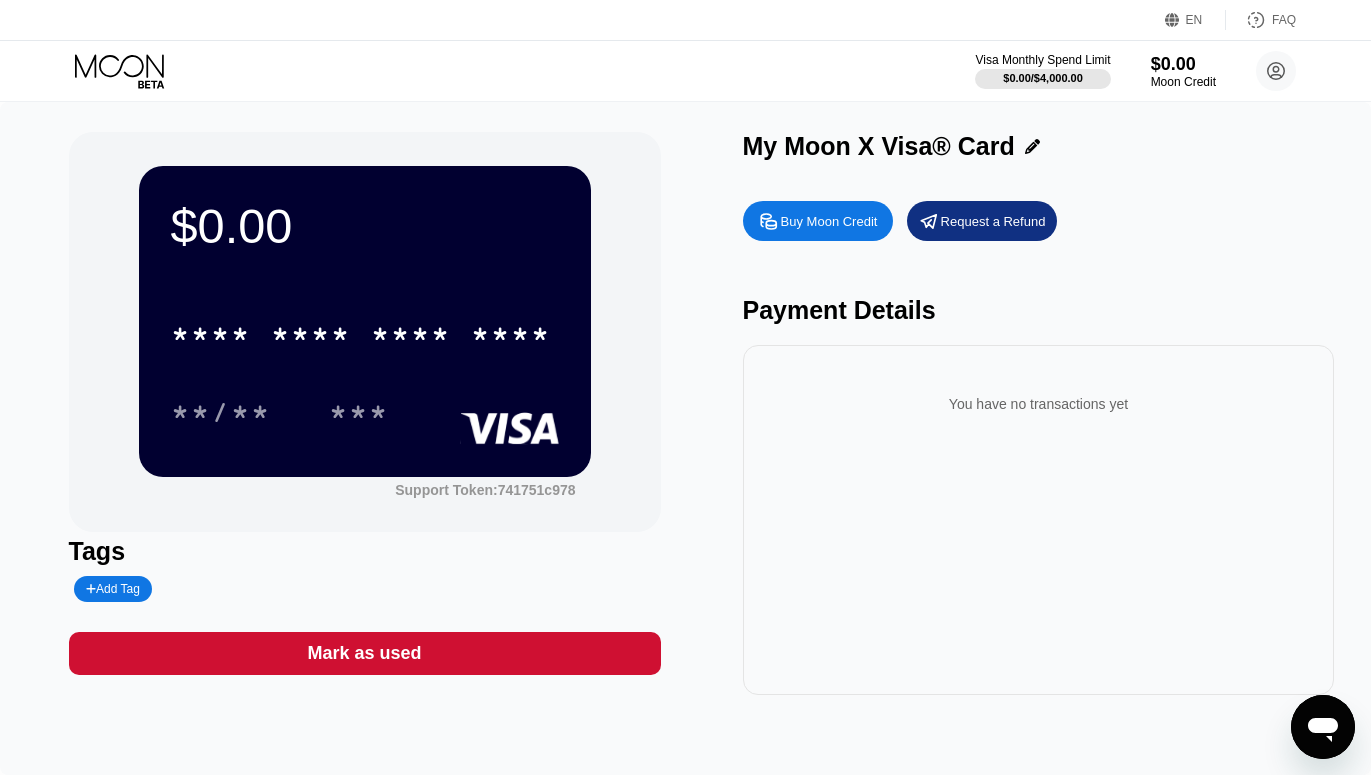 click on "Buy Moon Credit" at bounding box center (829, 221) 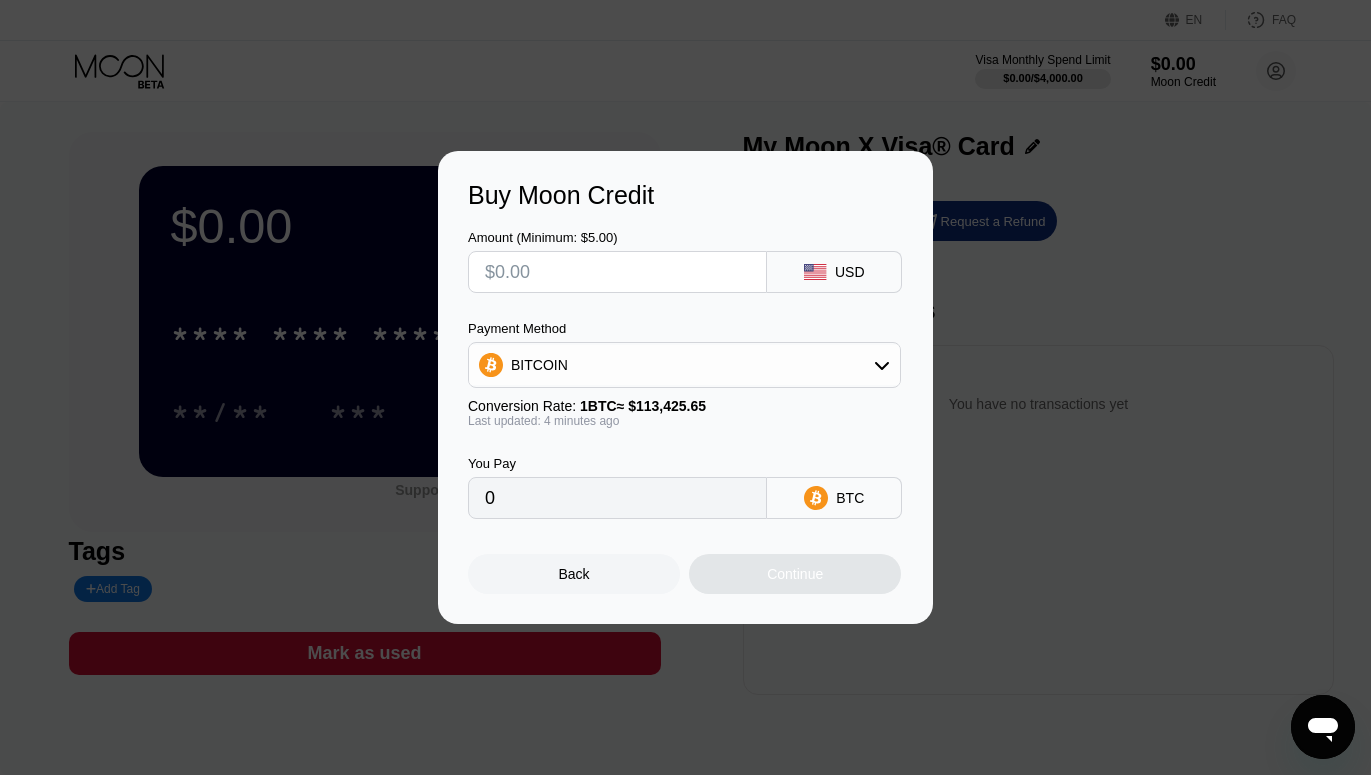 click on "0" at bounding box center [617, 498] 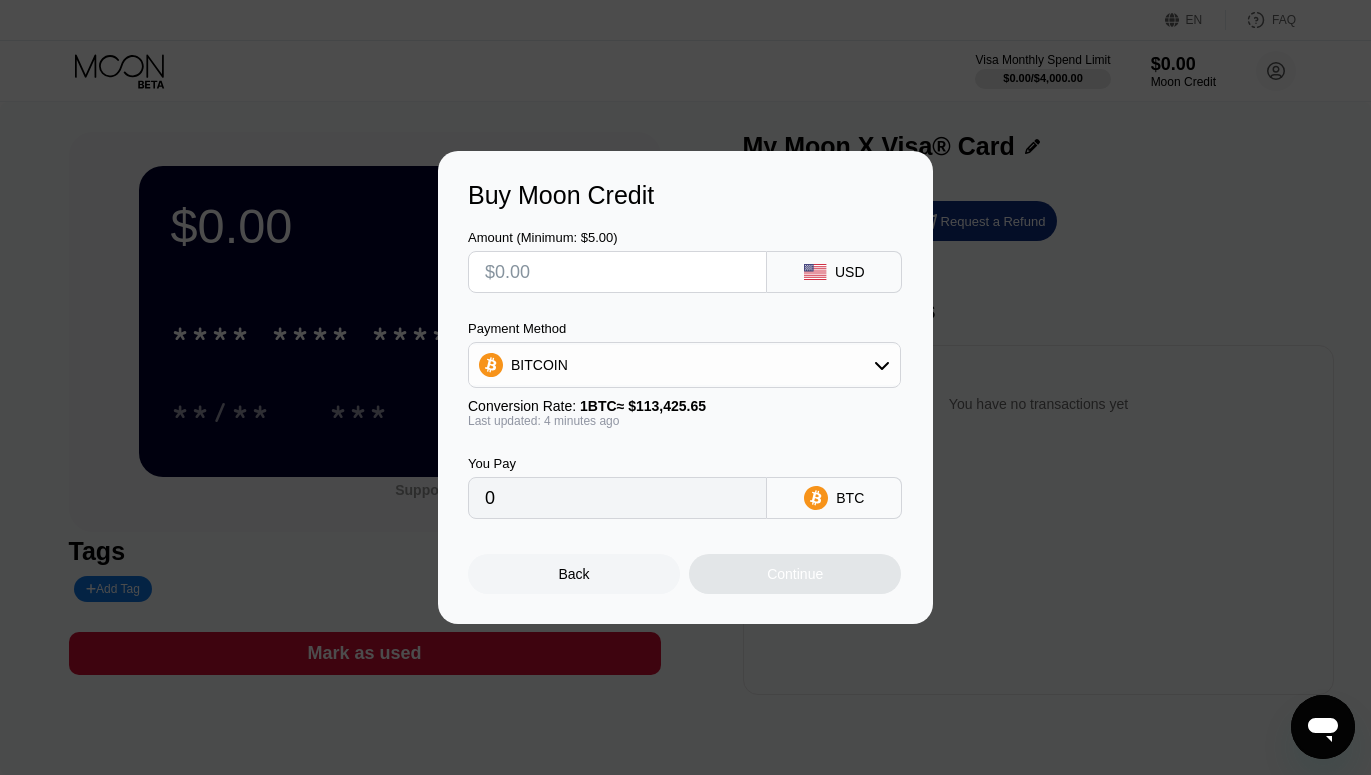 type on "$5" 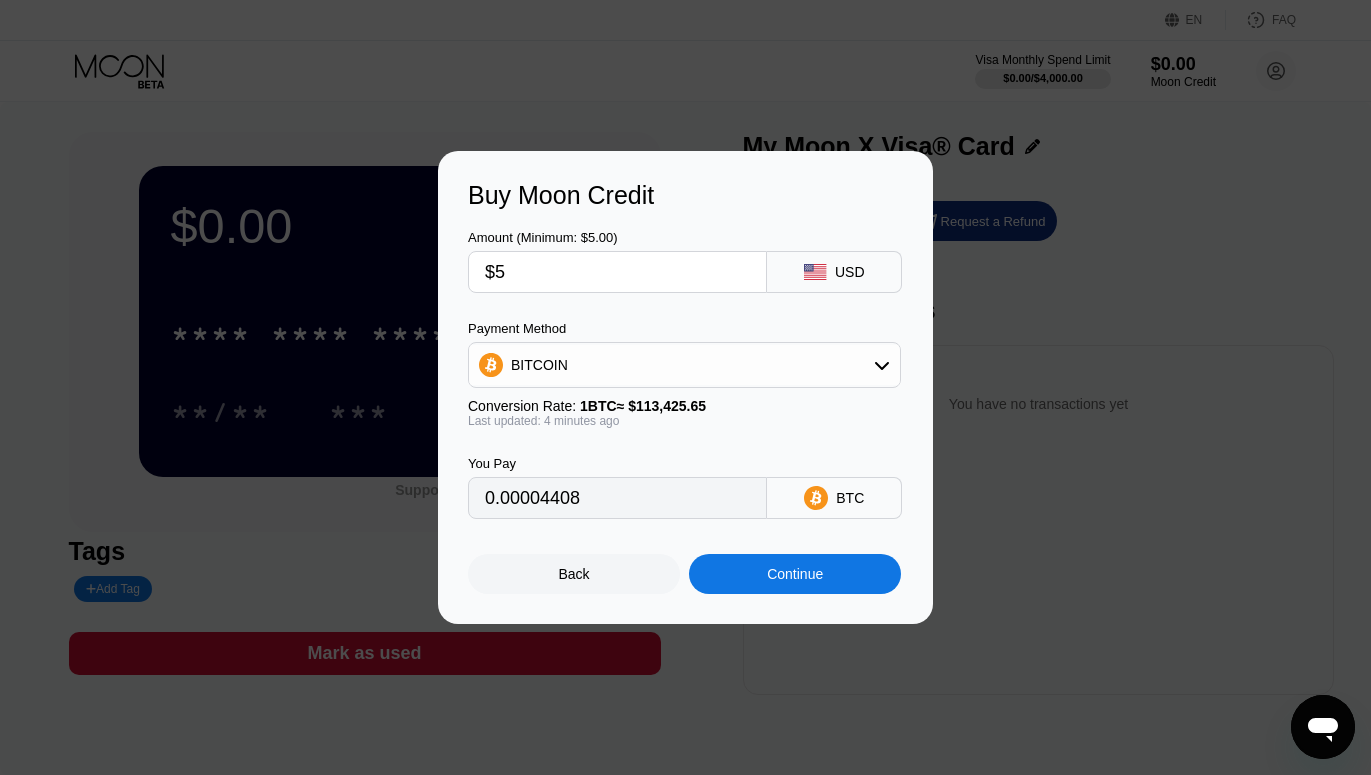 type on "0.00004408" 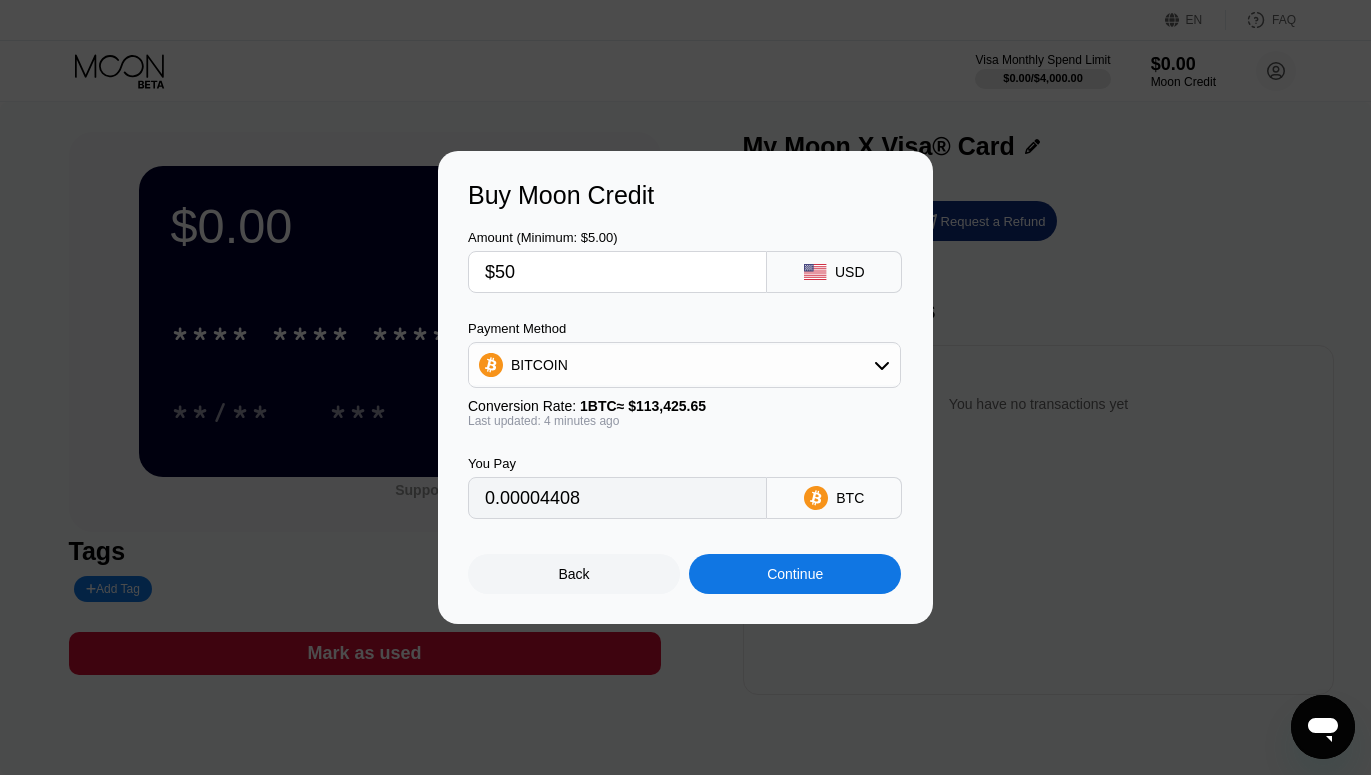 type on "0.00044073" 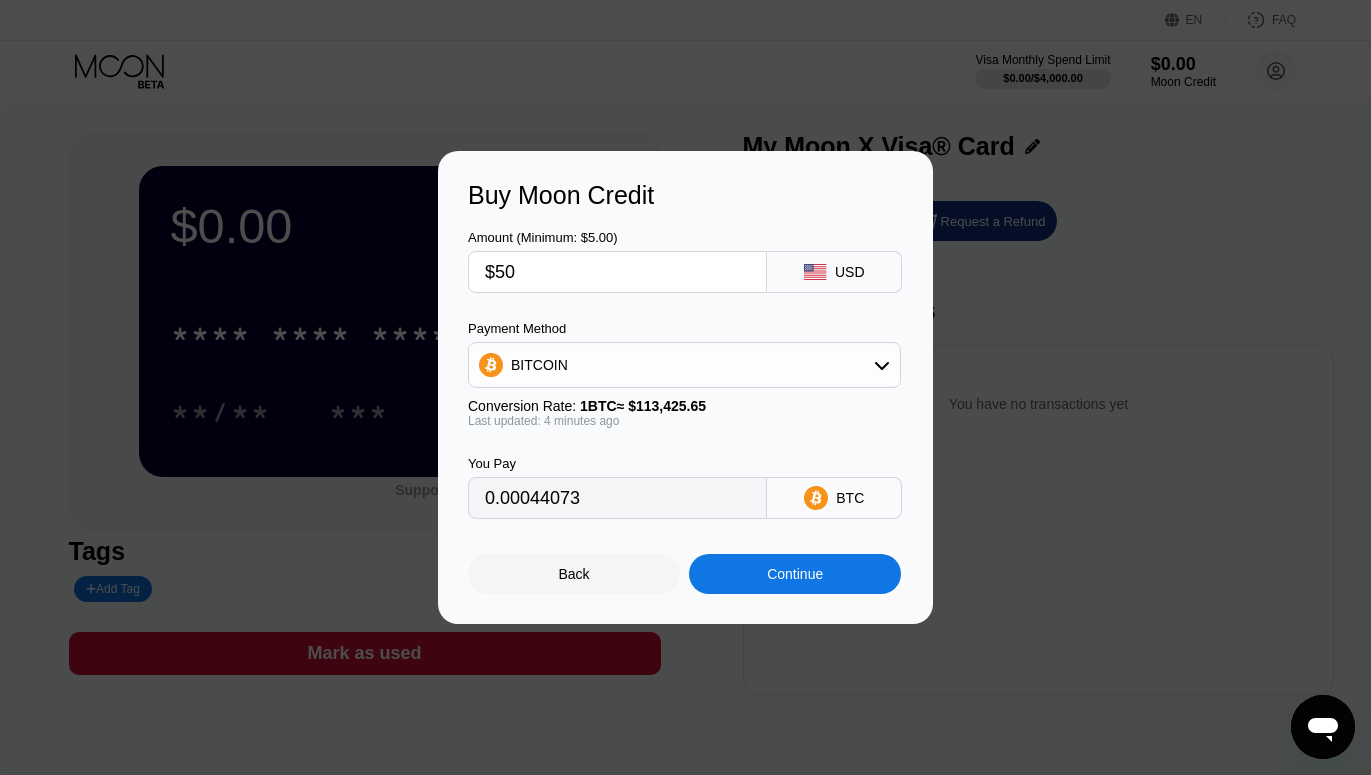 type on "$50" 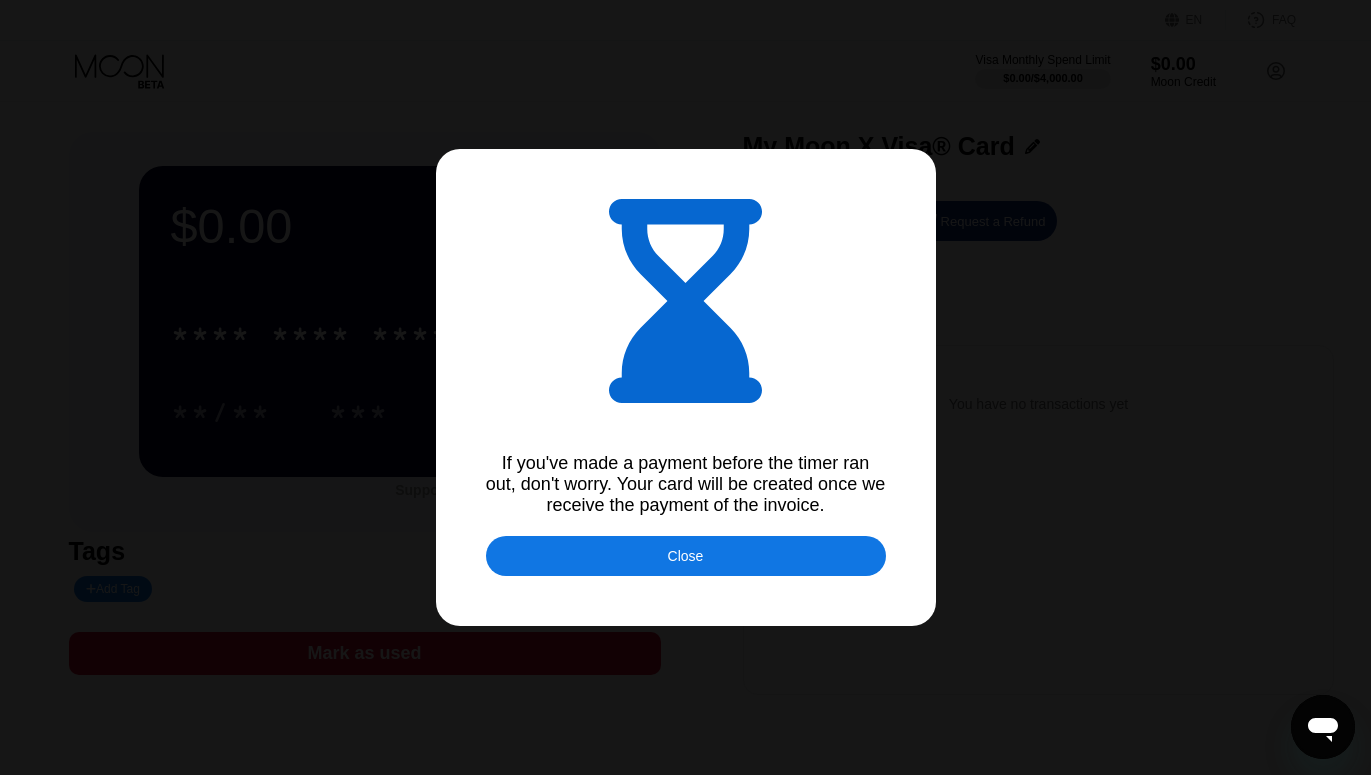 type on "0.00044035" 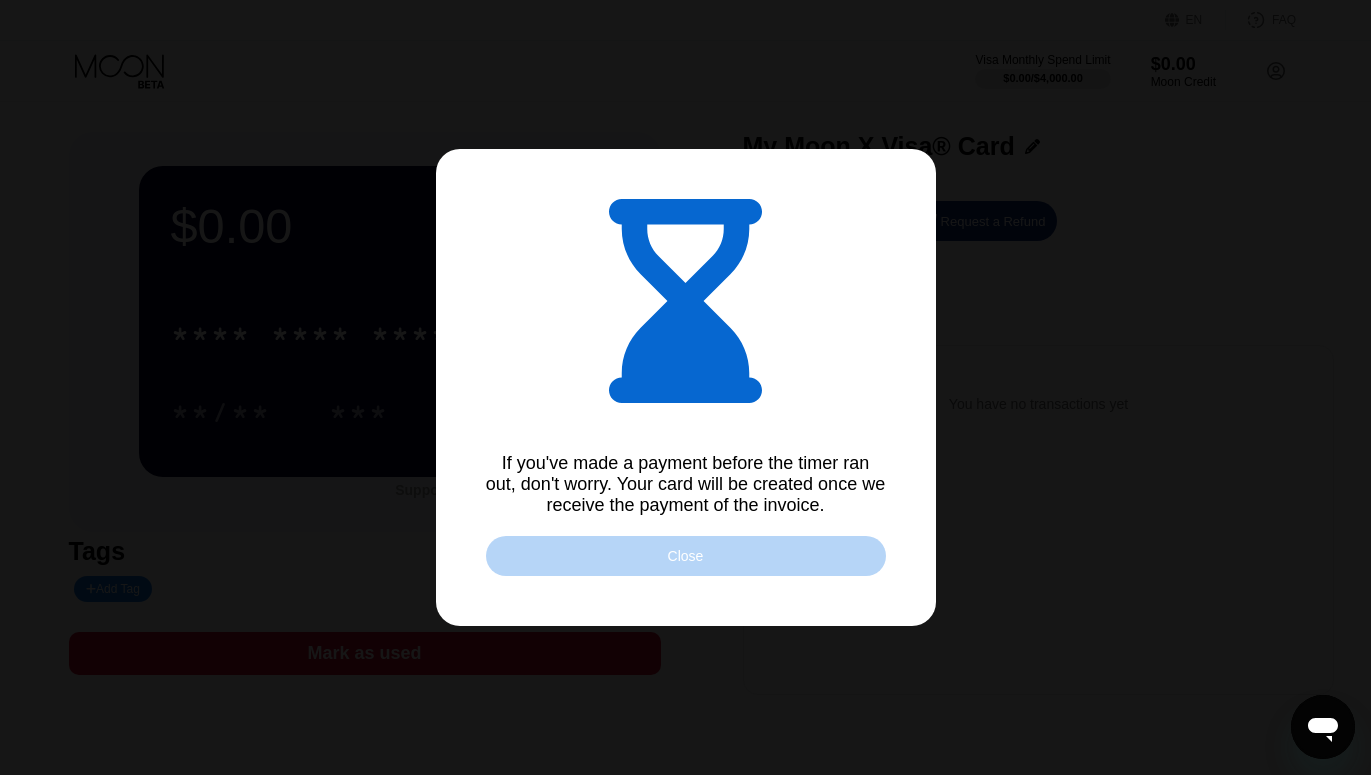click on "Close" at bounding box center [686, 556] 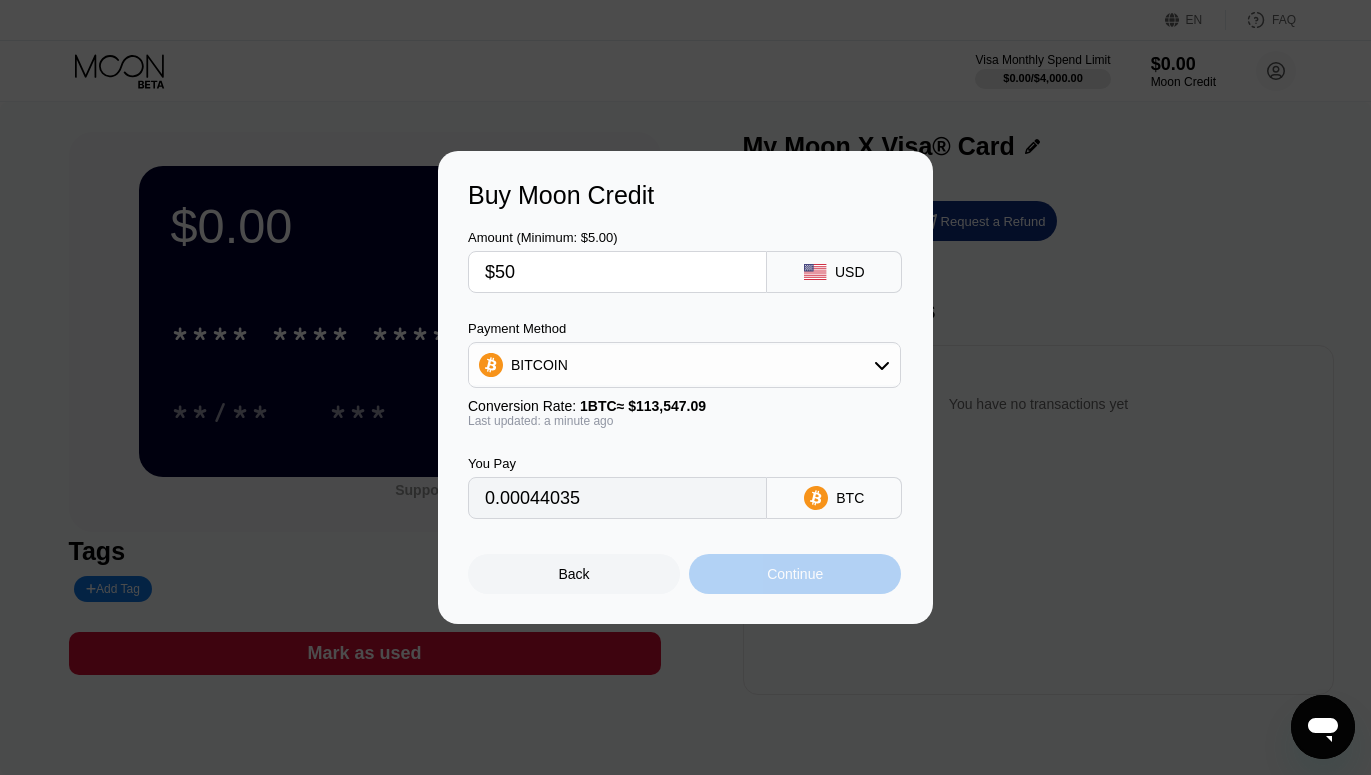 click on "Continue" at bounding box center [795, 574] 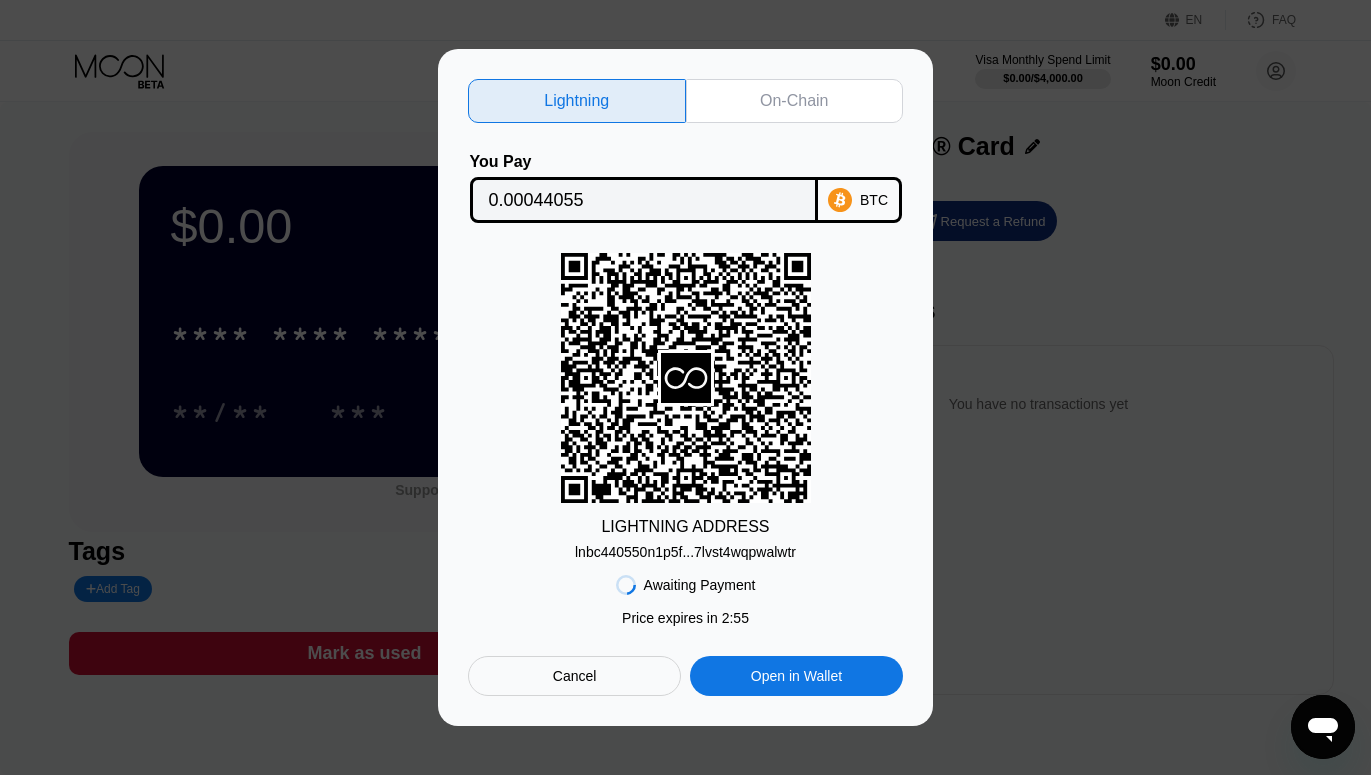 click on "On-Chain" at bounding box center (794, 101) 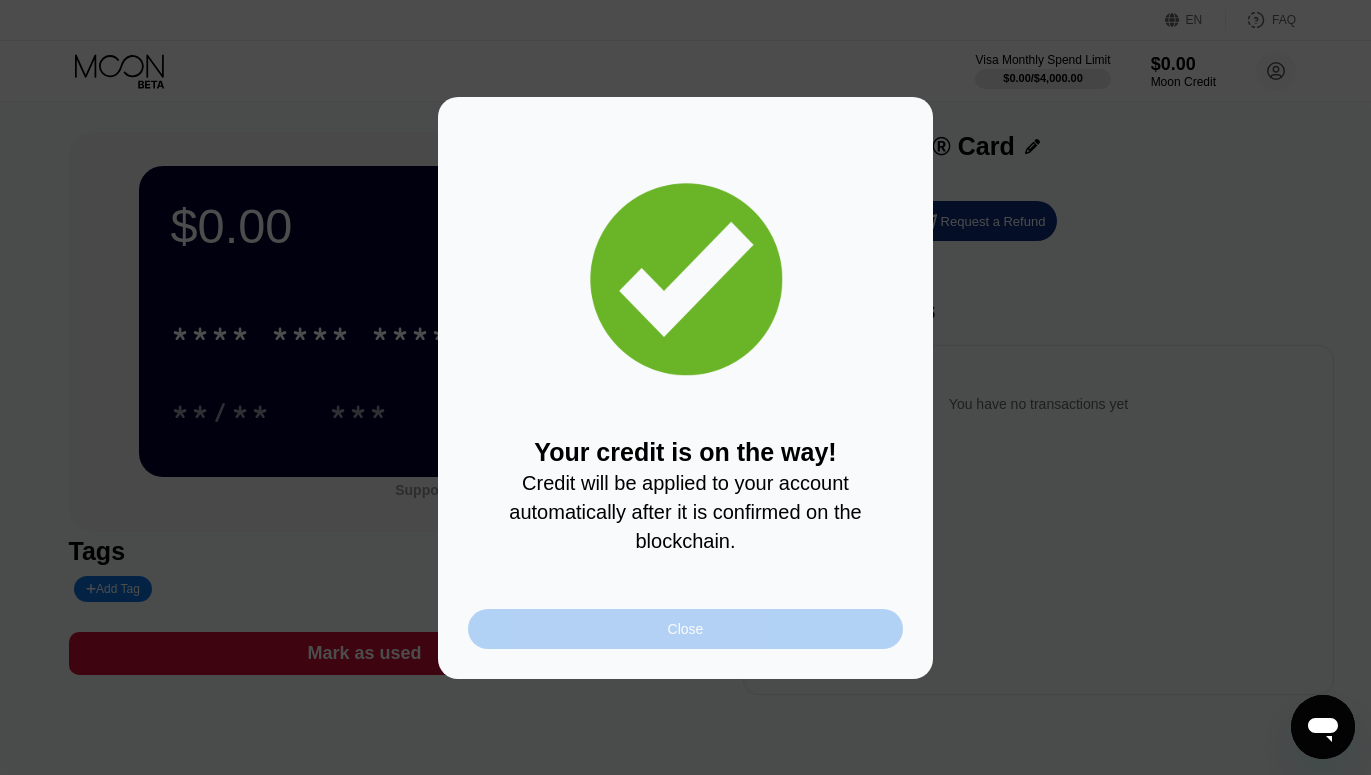 click on "Close" at bounding box center [685, 629] 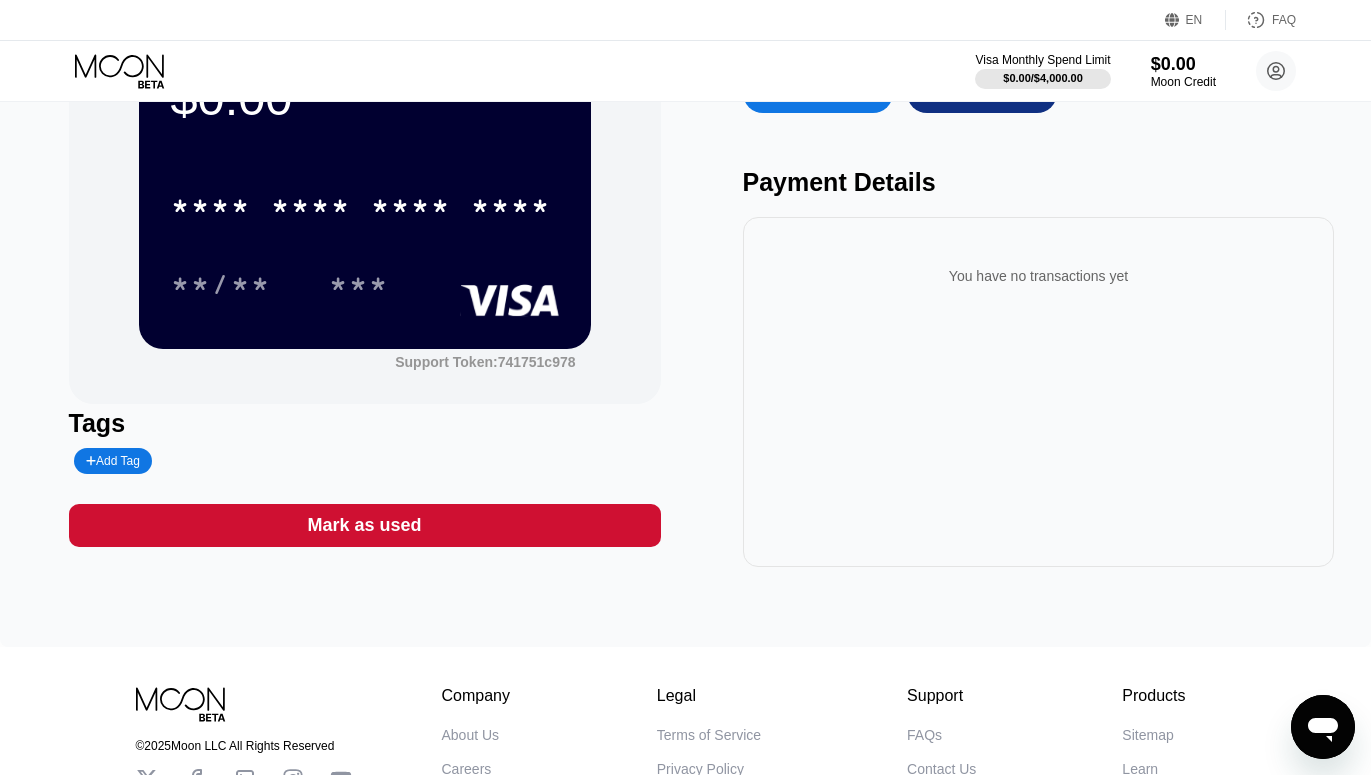 scroll, scrollTop: 0, scrollLeft: 0, axis: both 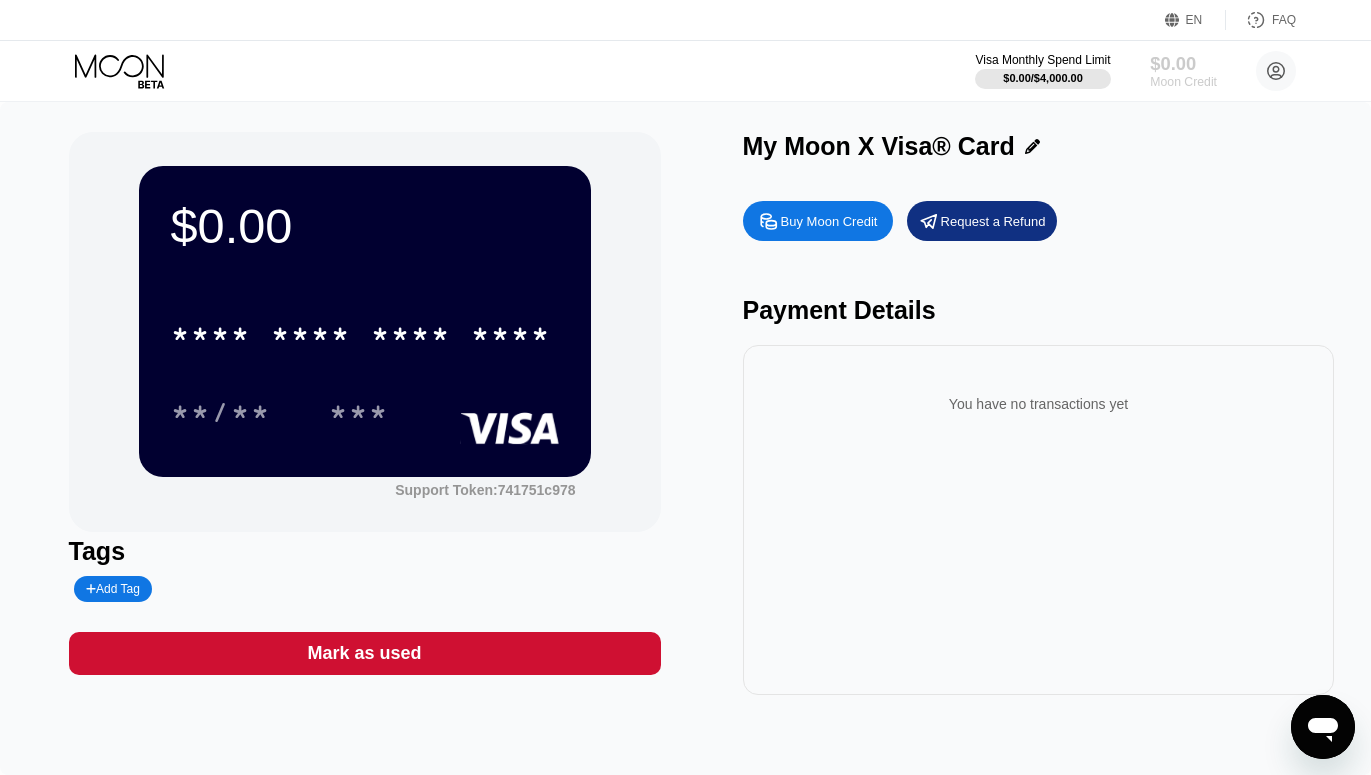 click on "$0.00" at bounding box center (1183, 63) 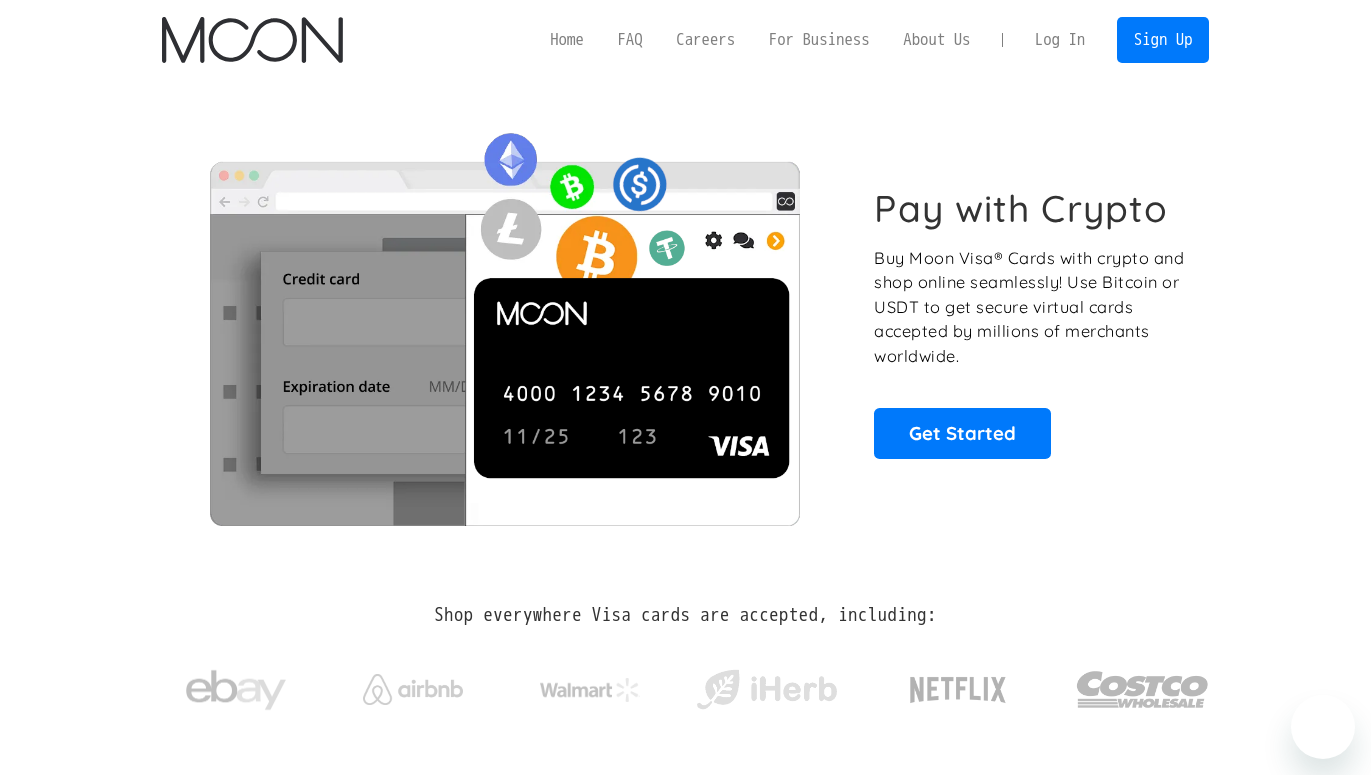 scroll, scrollTop: 0, scrollLeft: 0, axis: both 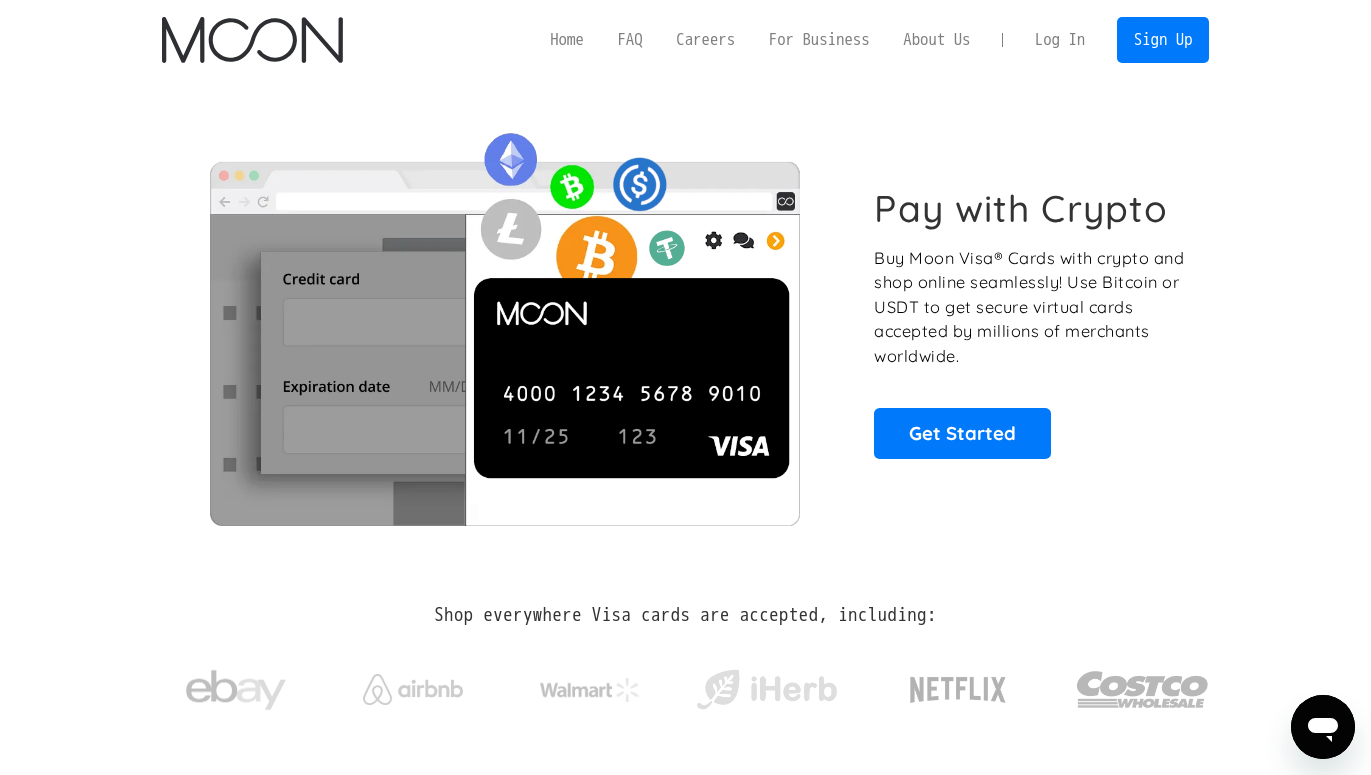 click on "Log In" at bounding box center [1060, 40] 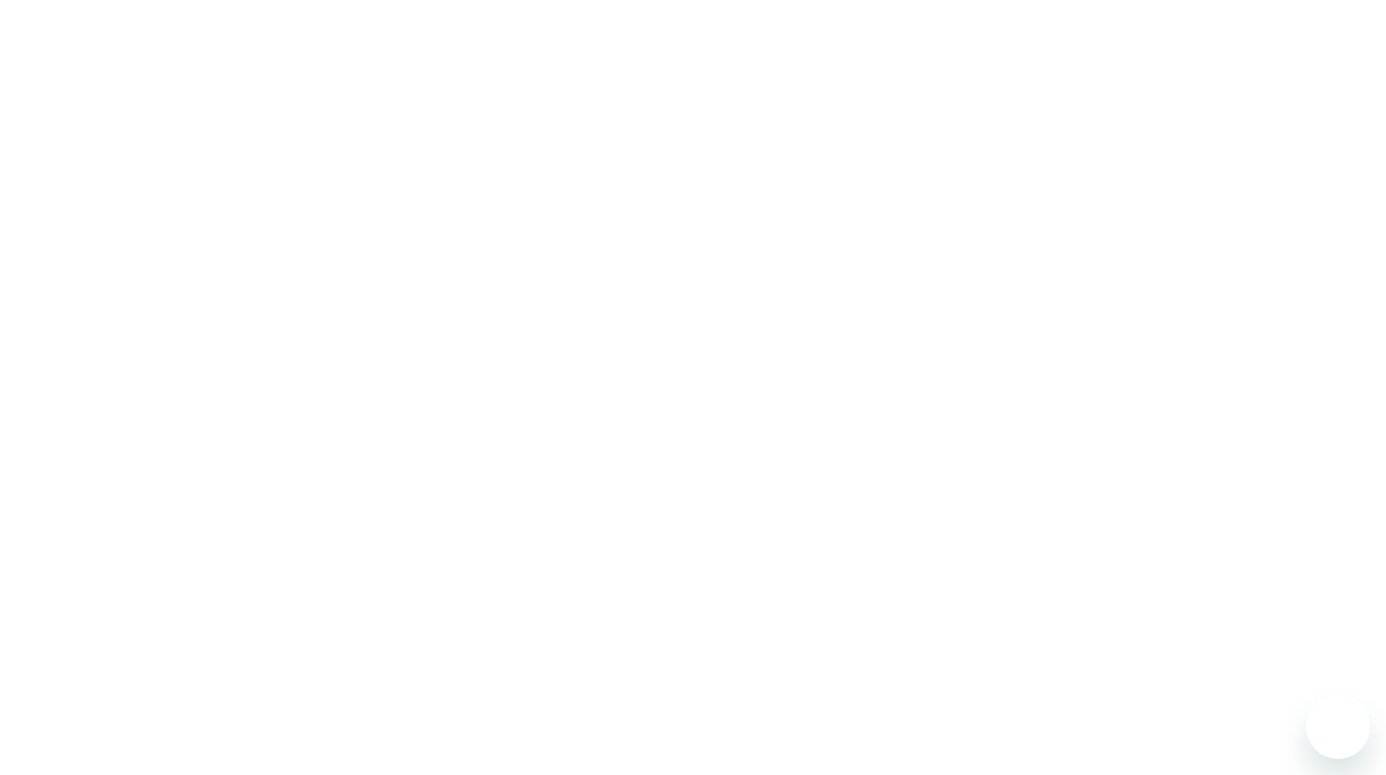 scroll, scrollTop: 0, scrollLeft: 0, axis: both 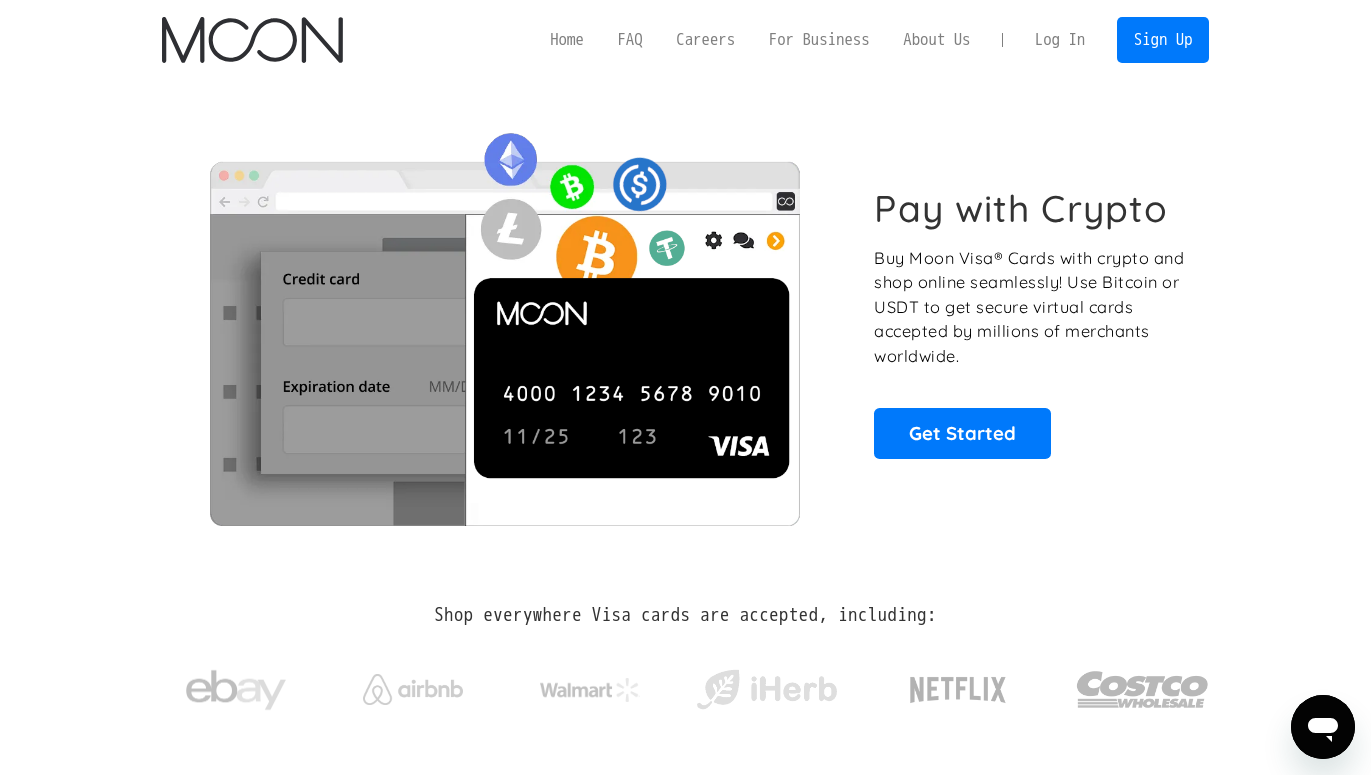 click on "Log In" at bounding box center (1060, 40) 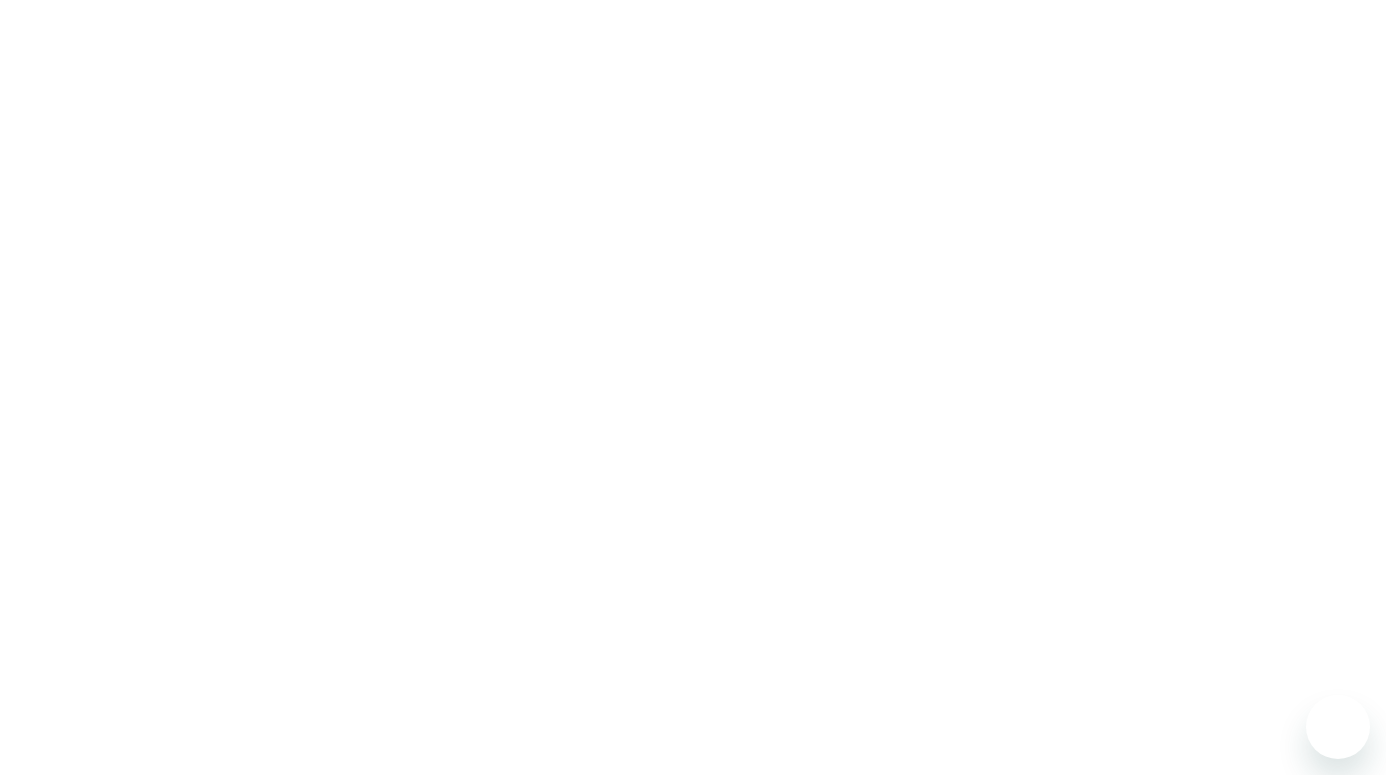 scroll, scrollTop: 0, scrollLeft: 0, axis: both 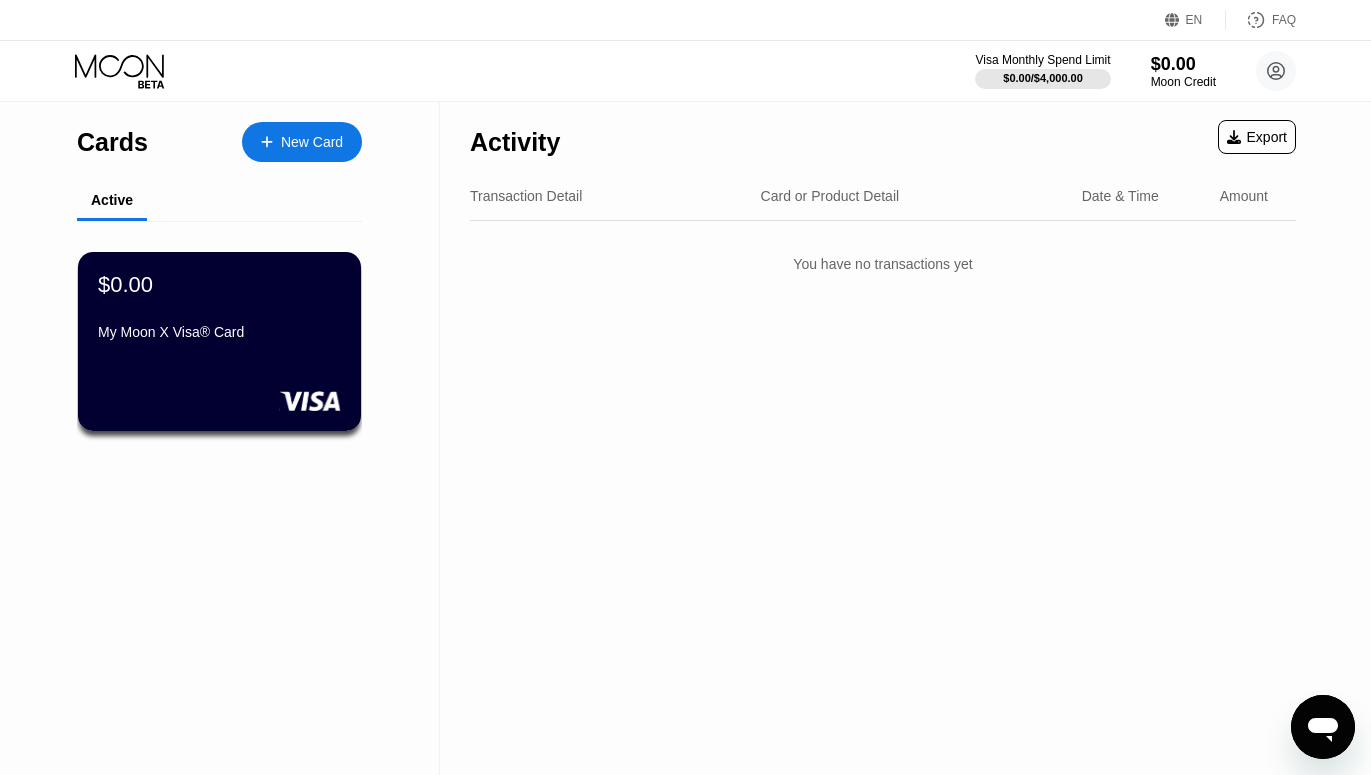 click on "Transaction Detail" at bounding box center [526, 196] 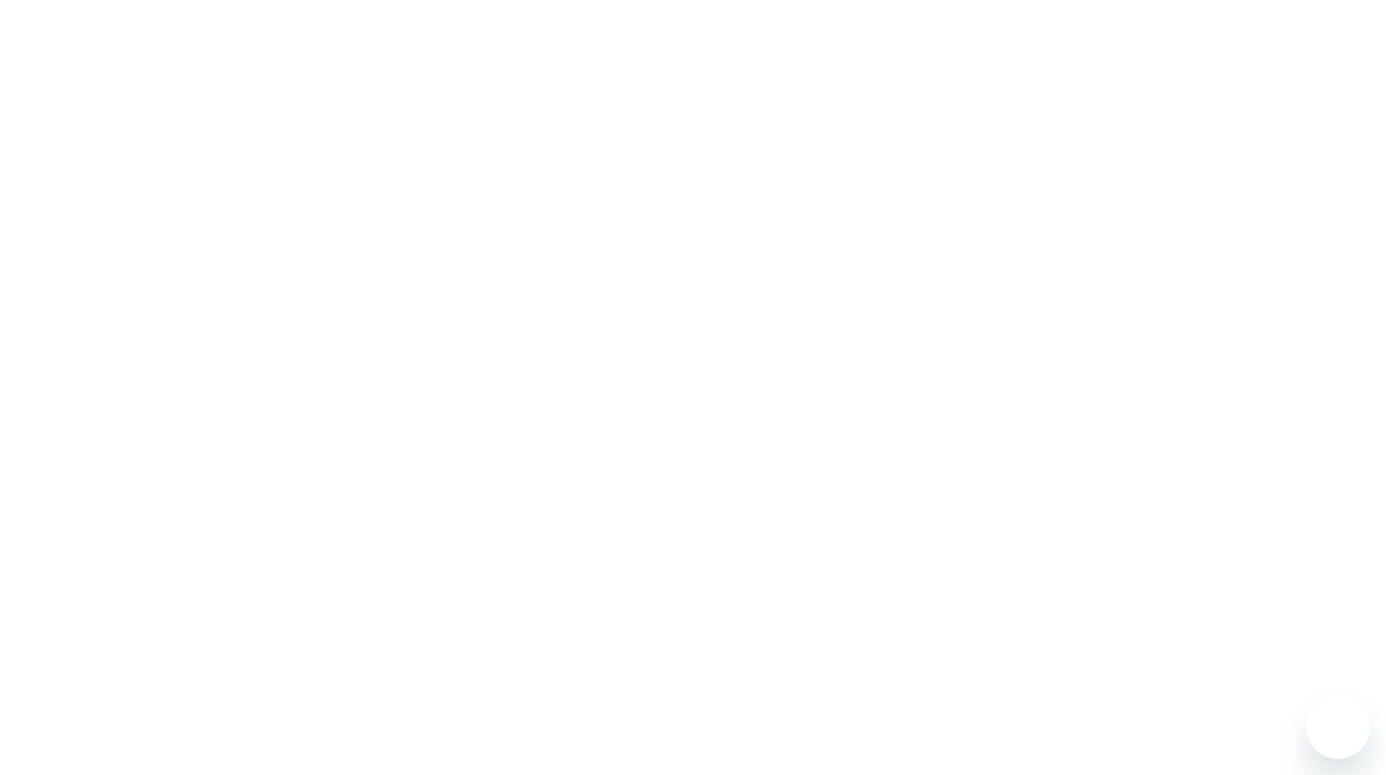 scroll, scrollTop: 0, scrollLeft: 0, axis: both 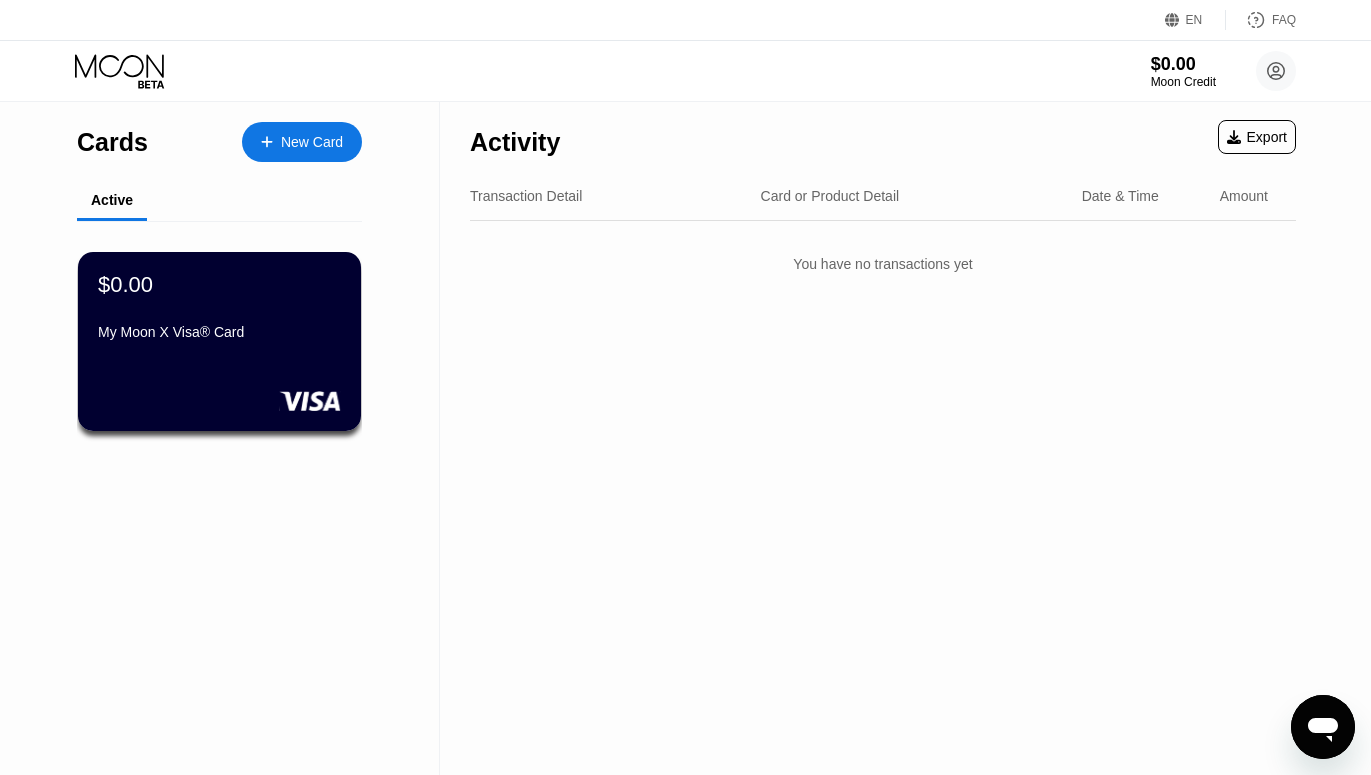 click on "Card or Product Detail" at bounding box center (830, 196) 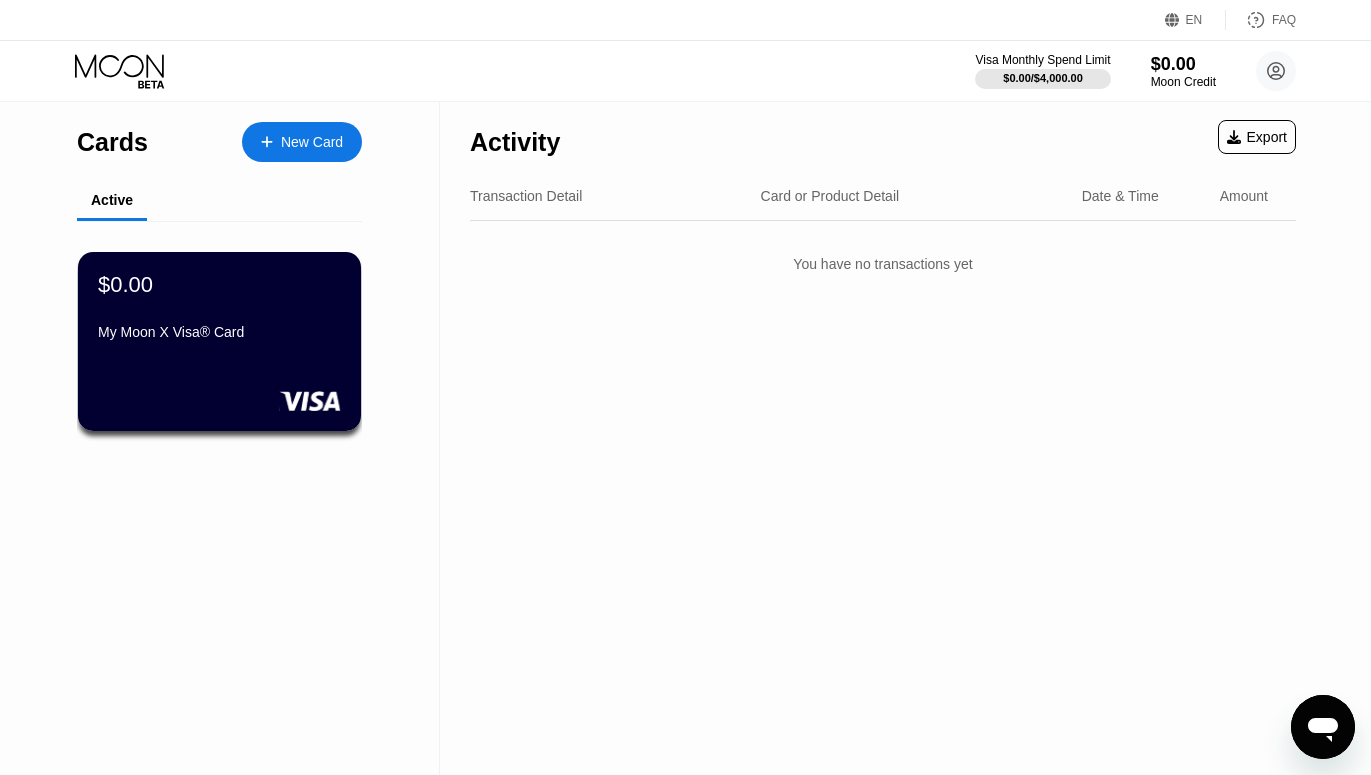 click on "Transaction Detail" at bounding box center [526, 196] 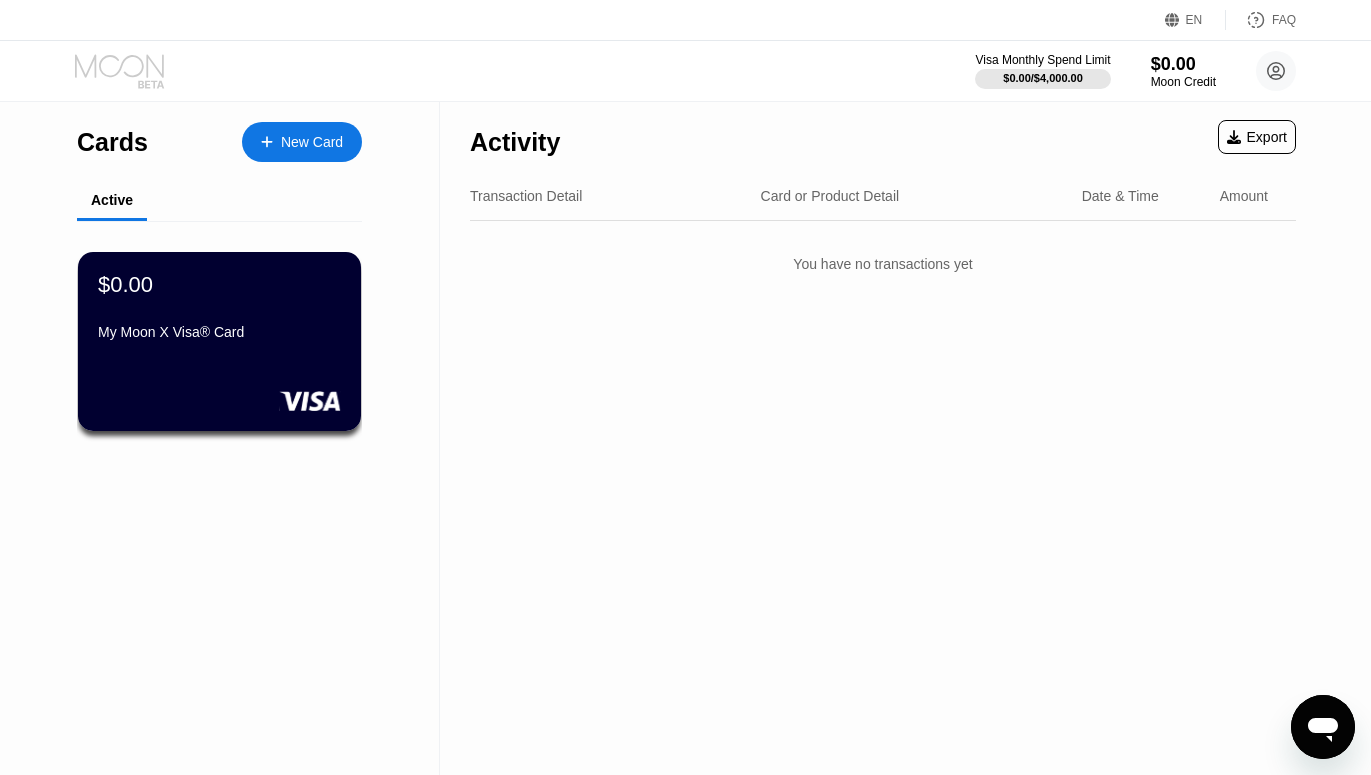 click 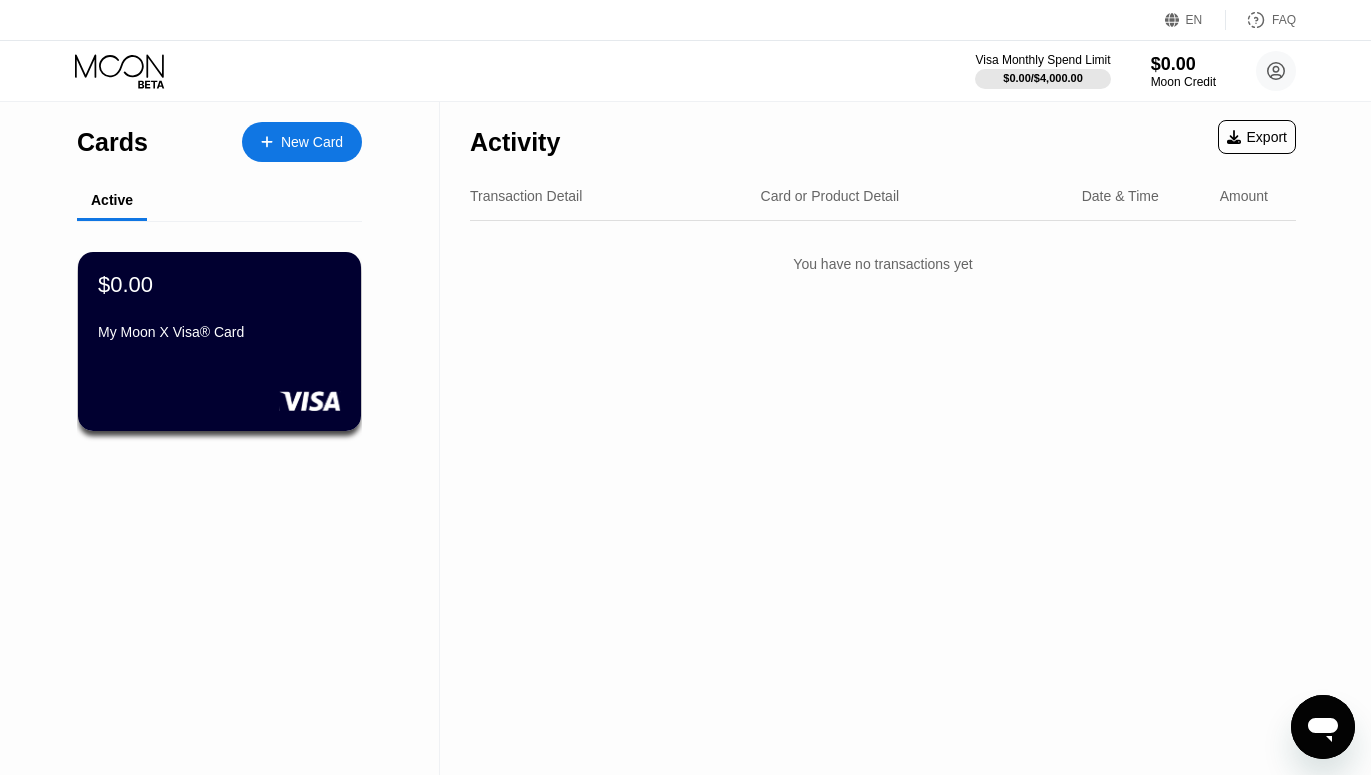 click on "Activity" at bounding box center [515, 142] 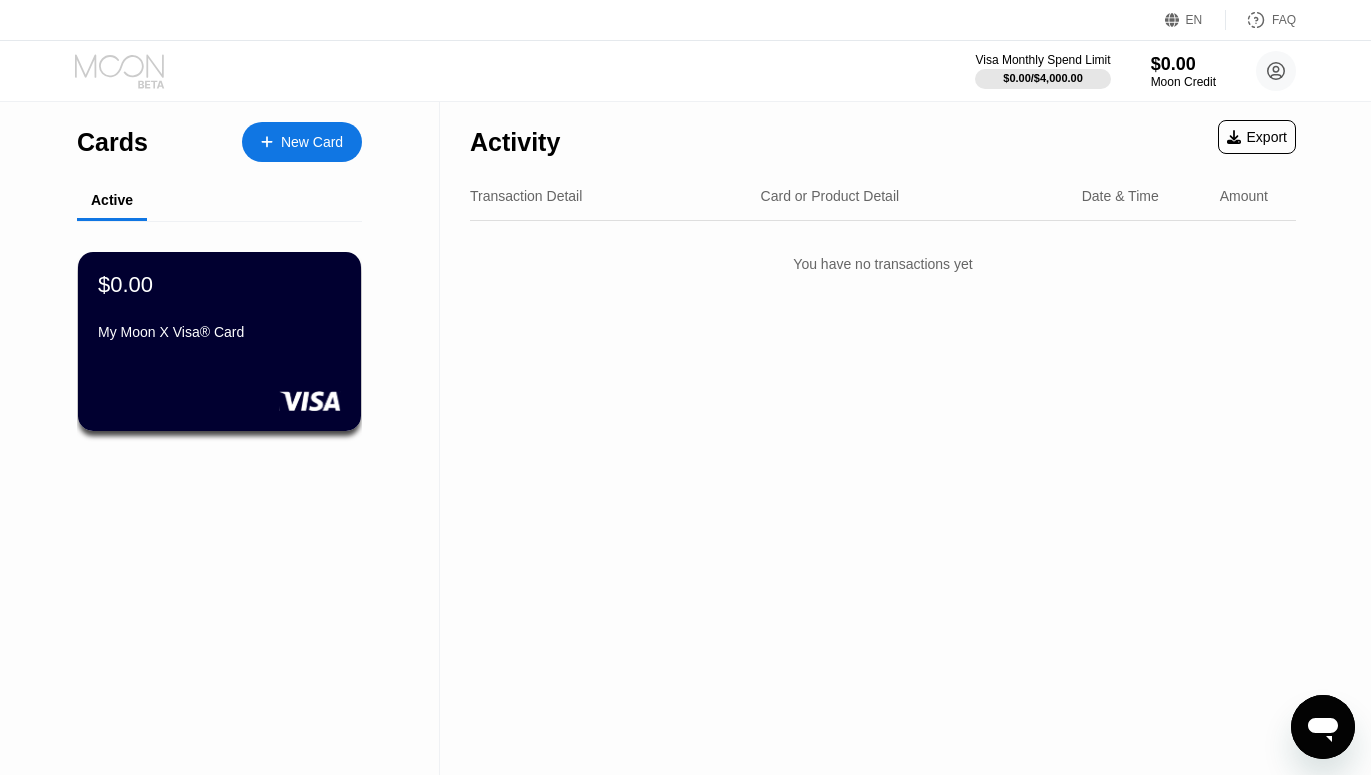 click 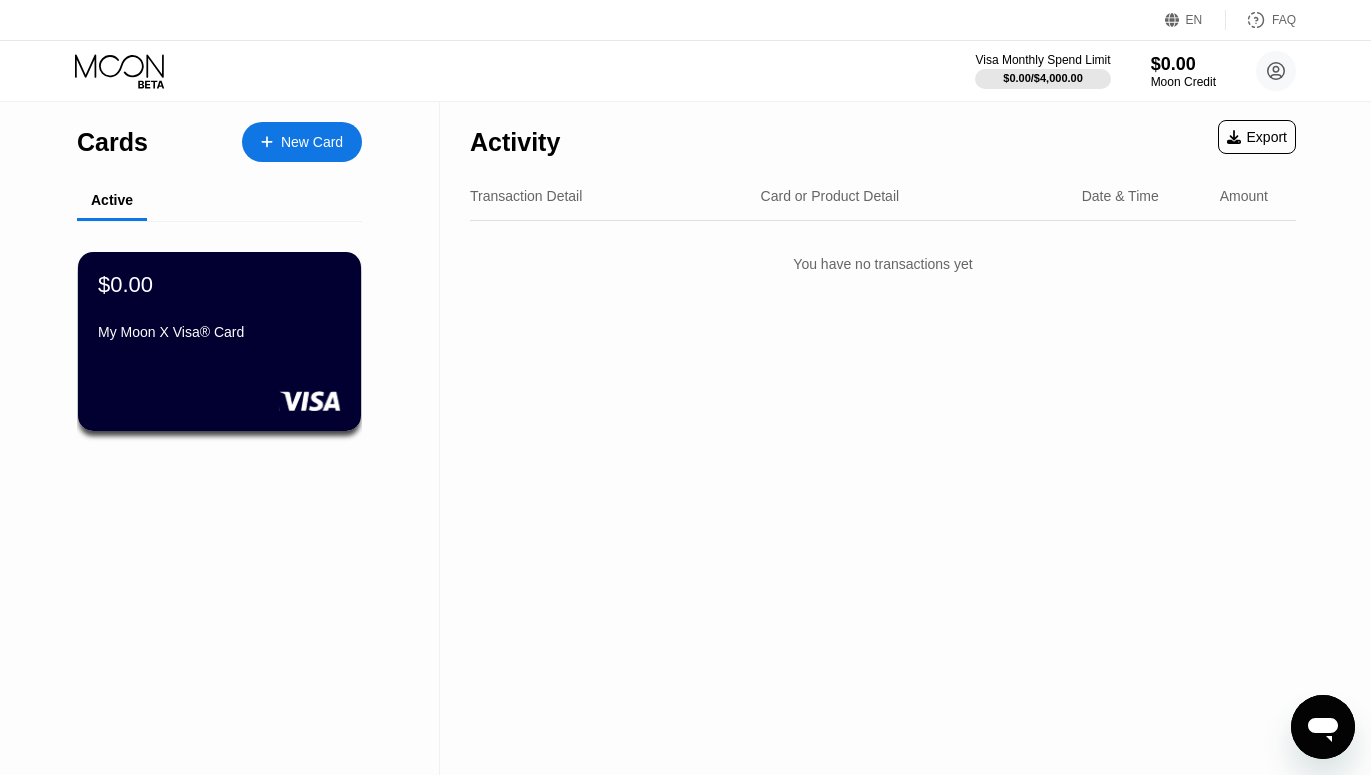 click on "Cards" at bounding box center (112, 142) 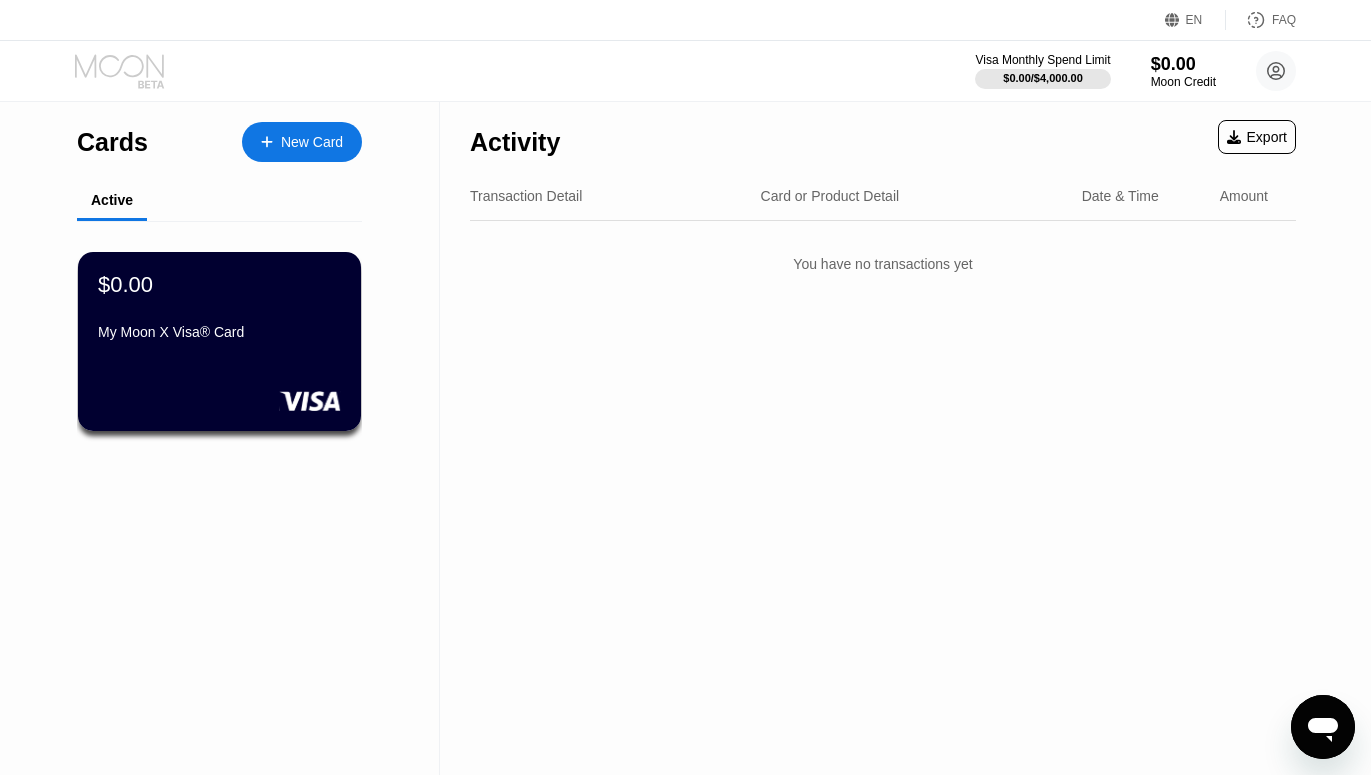 click 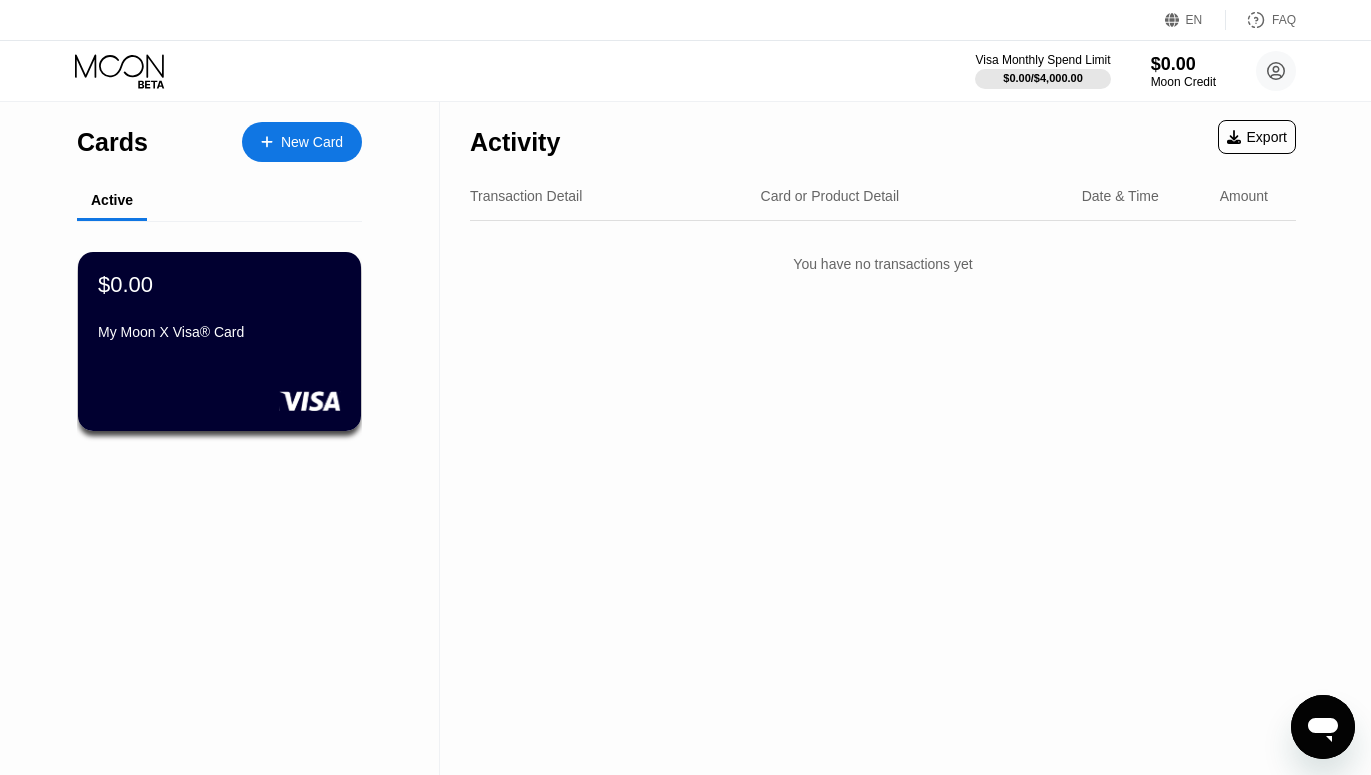 click on "Activity" at bounding box center [515, 142] 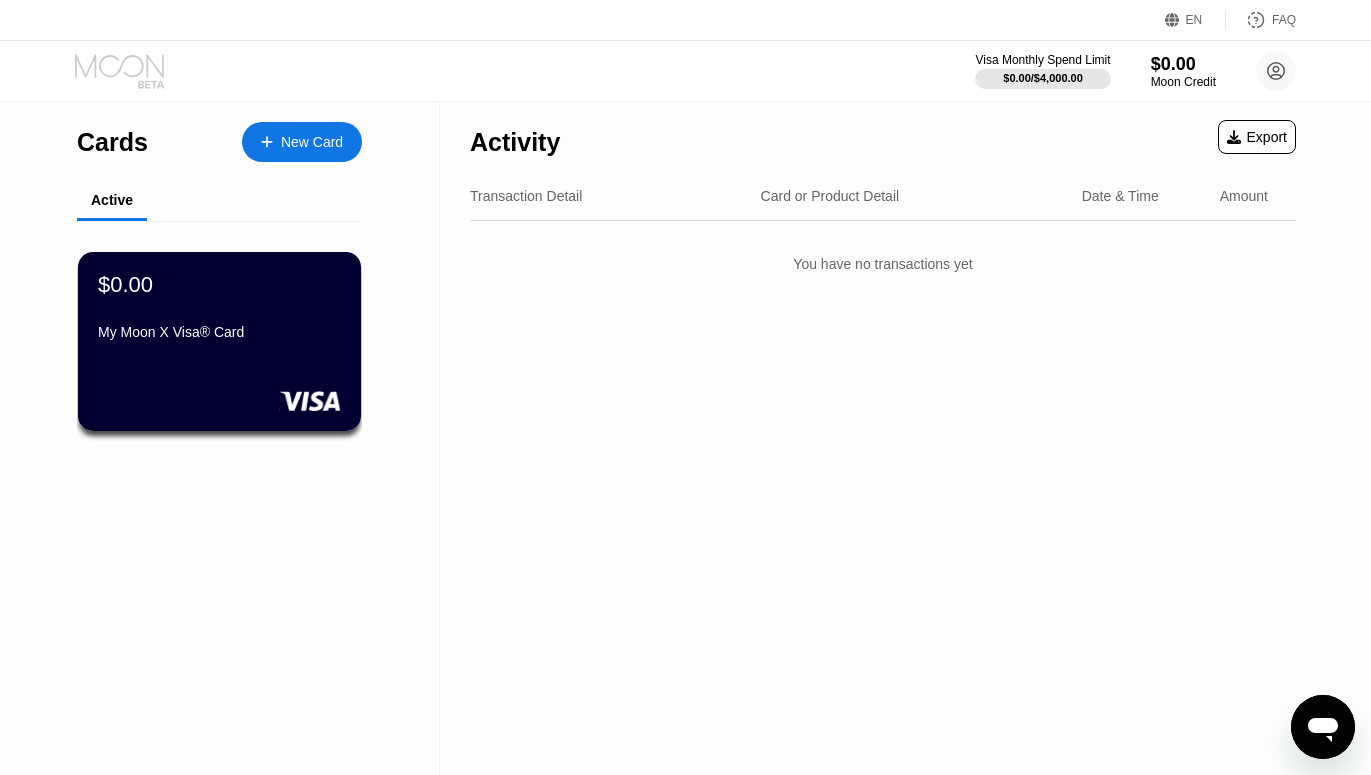 click 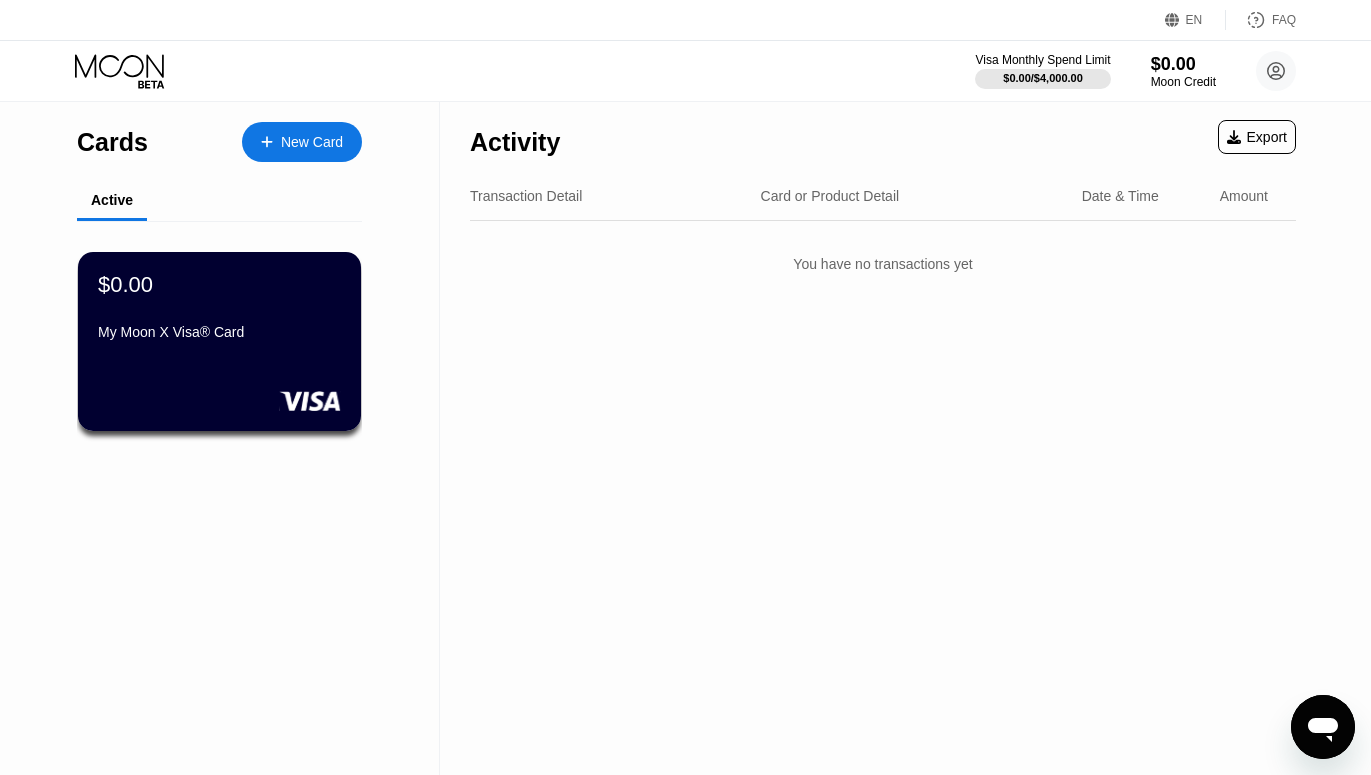 click on "Active" at bounding box center [112, 200] 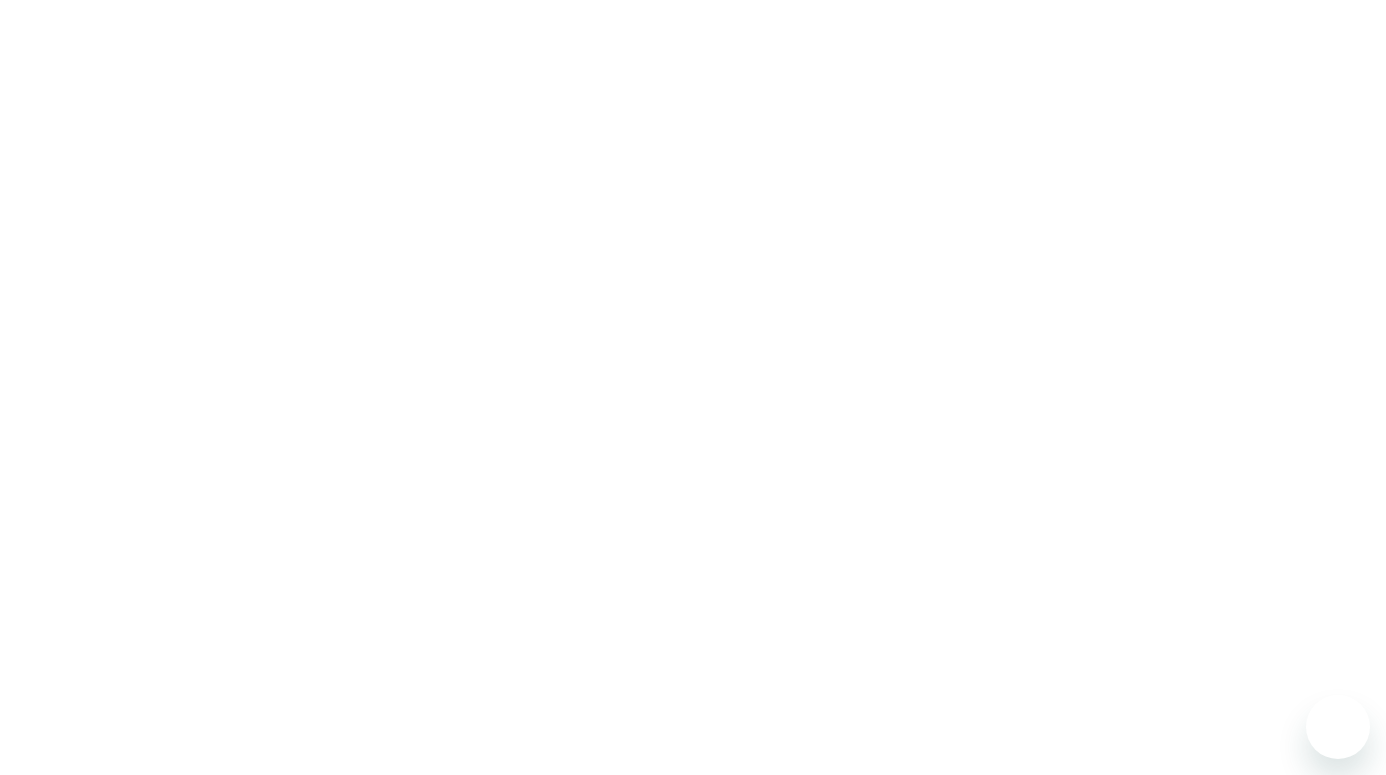 scroll, scrollTop: 0, scrollLeft: 0, axis: both 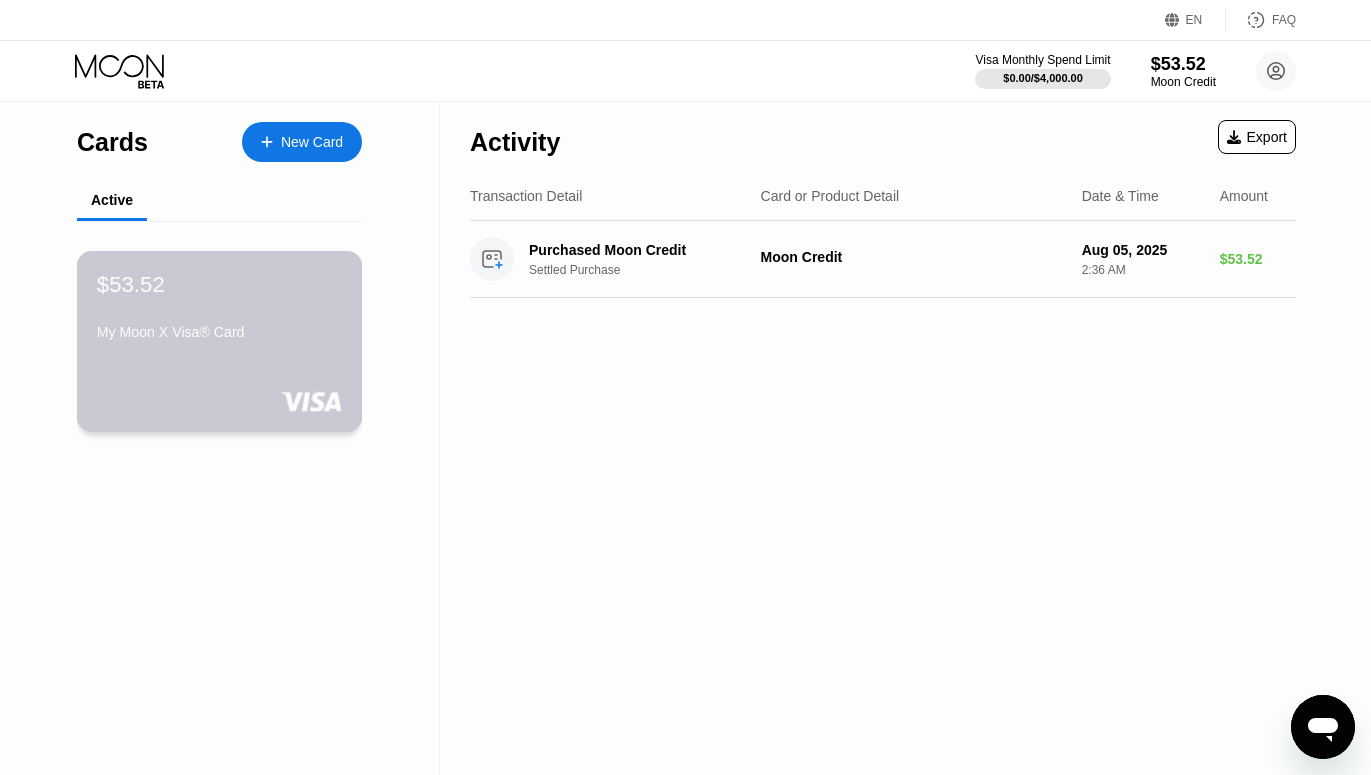 click on "My Moon X Visa® Card" at bounding box center [219, 332] 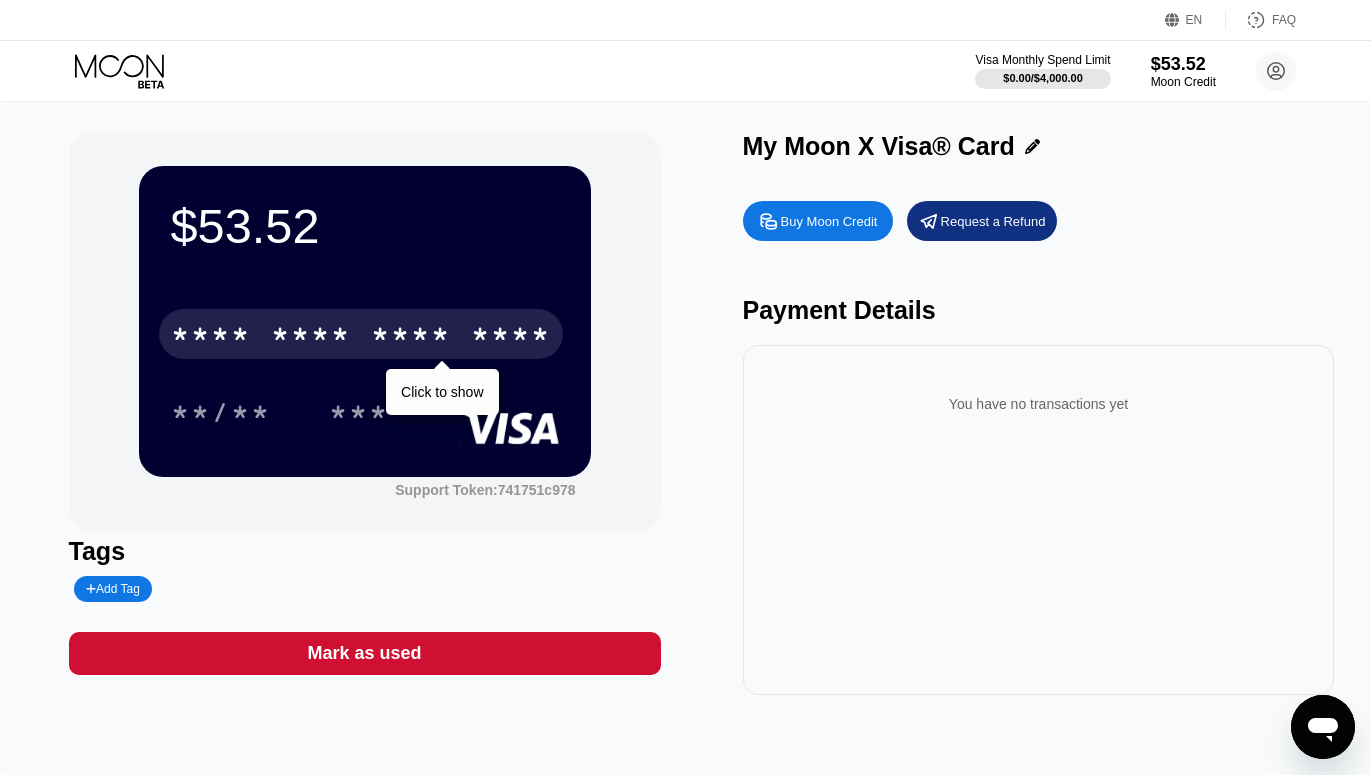 click on "* * * *" at bounding box center (411, 337) 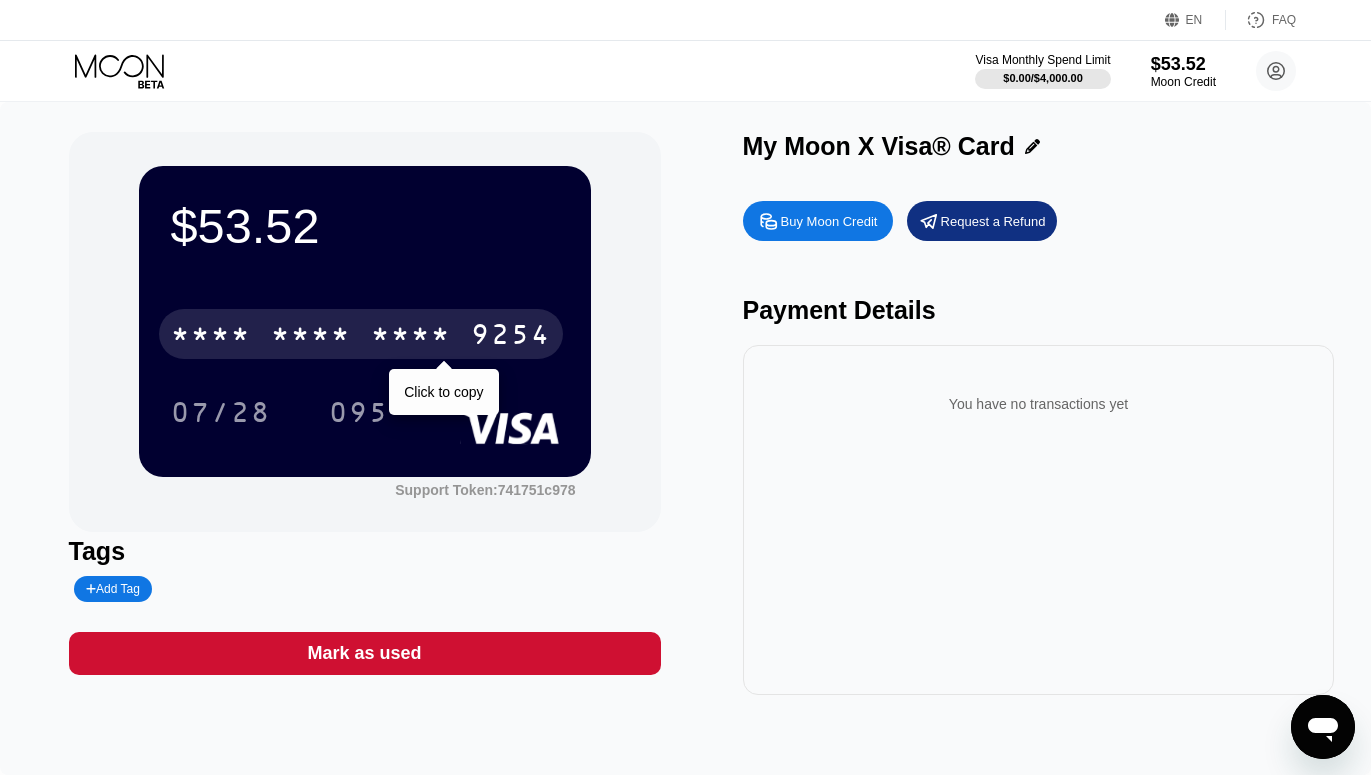 click on "Buy Moon Credit" at bounding box center (829, 221) 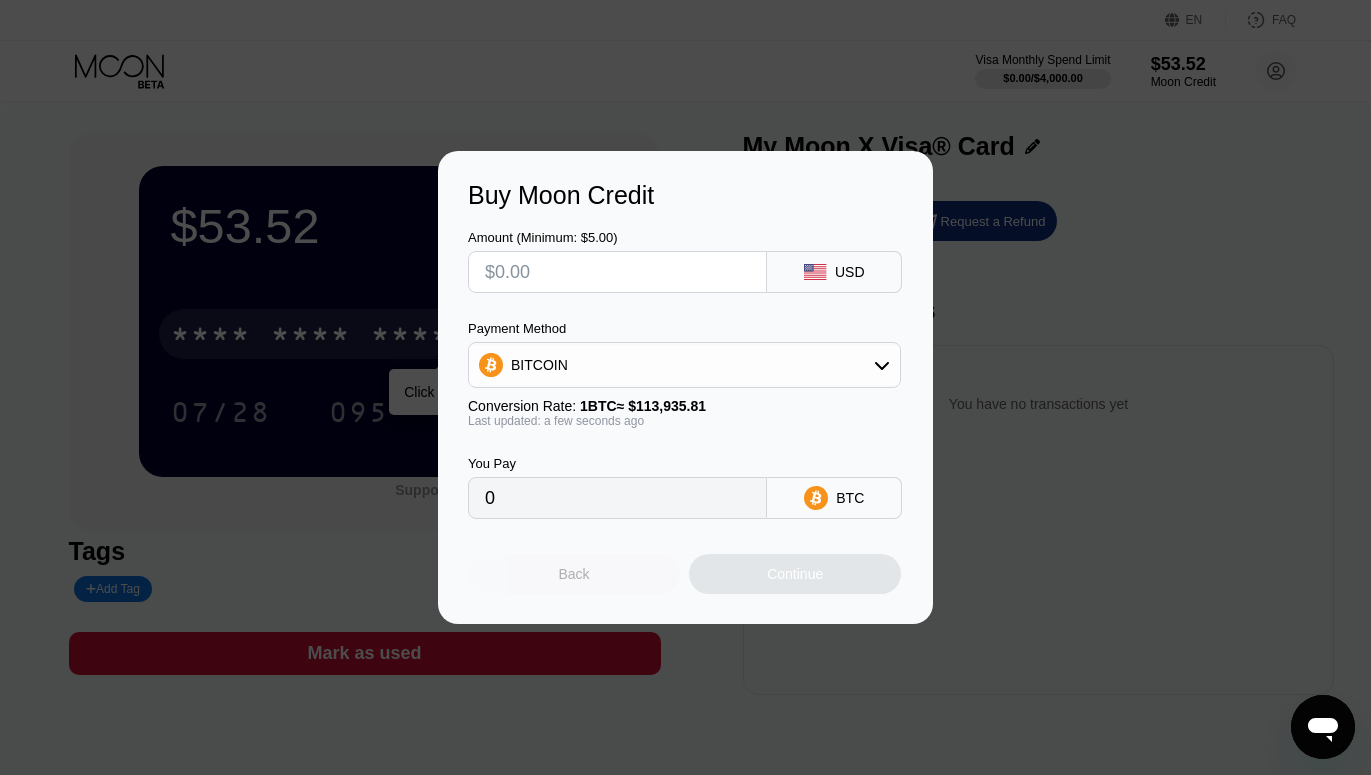 click on "Back" at bounding box center (574, 574) 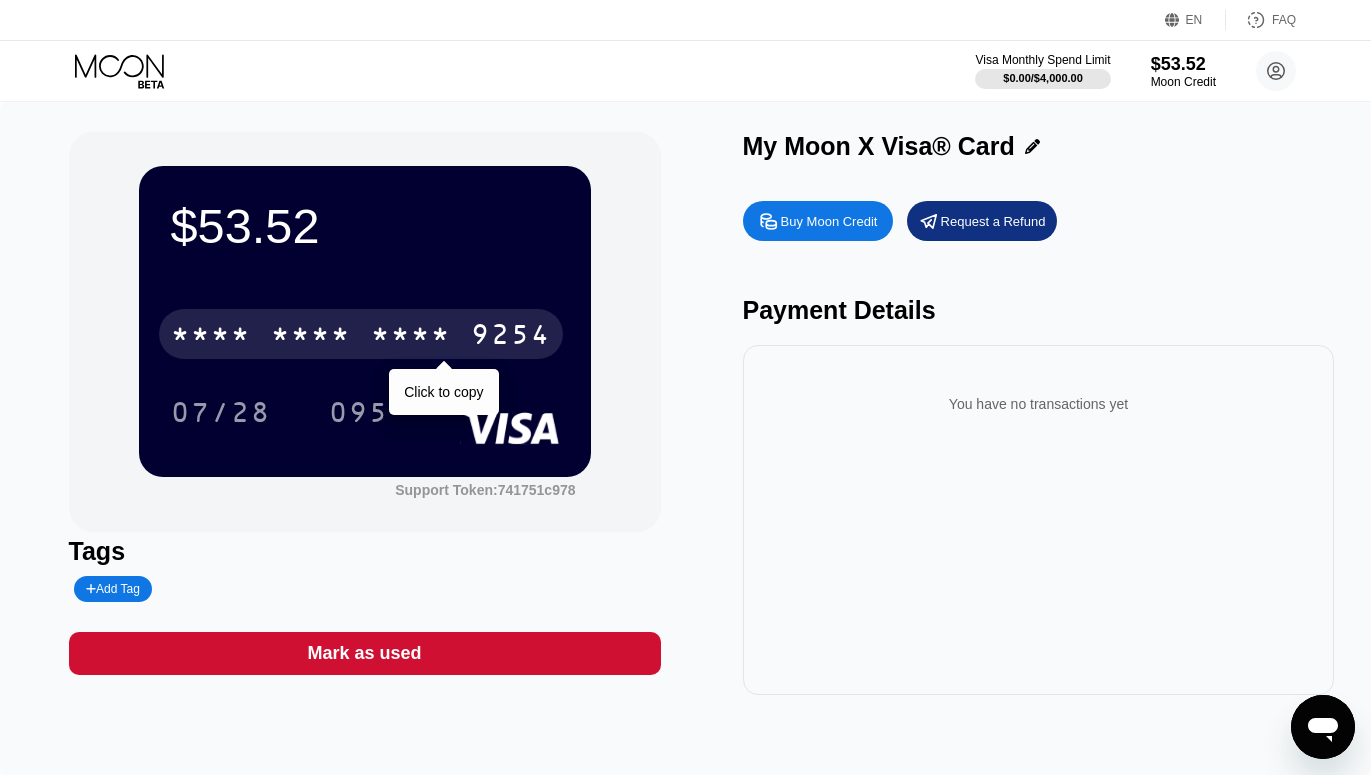 click on "07/28 095" at bounding box center [365, 412] 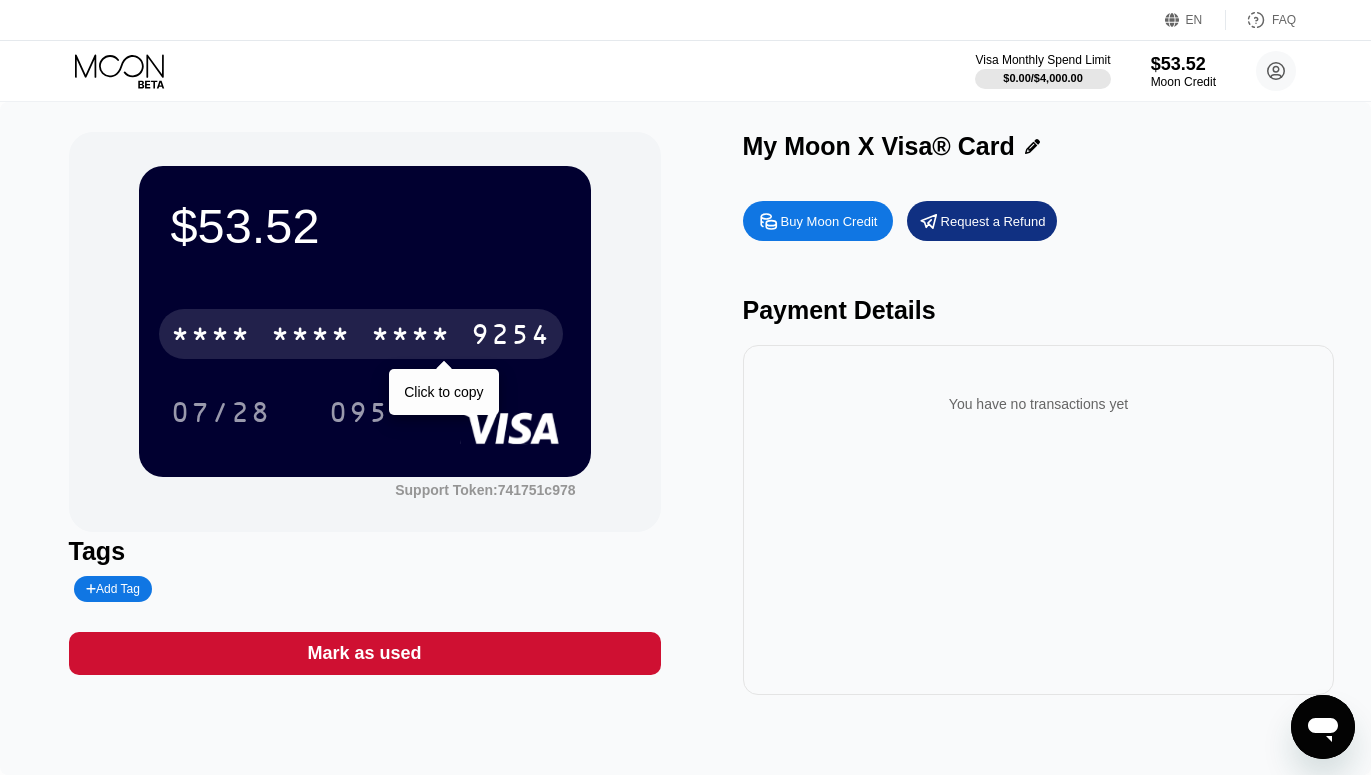 click on "07/28 095" at bounding box center [365, 412] 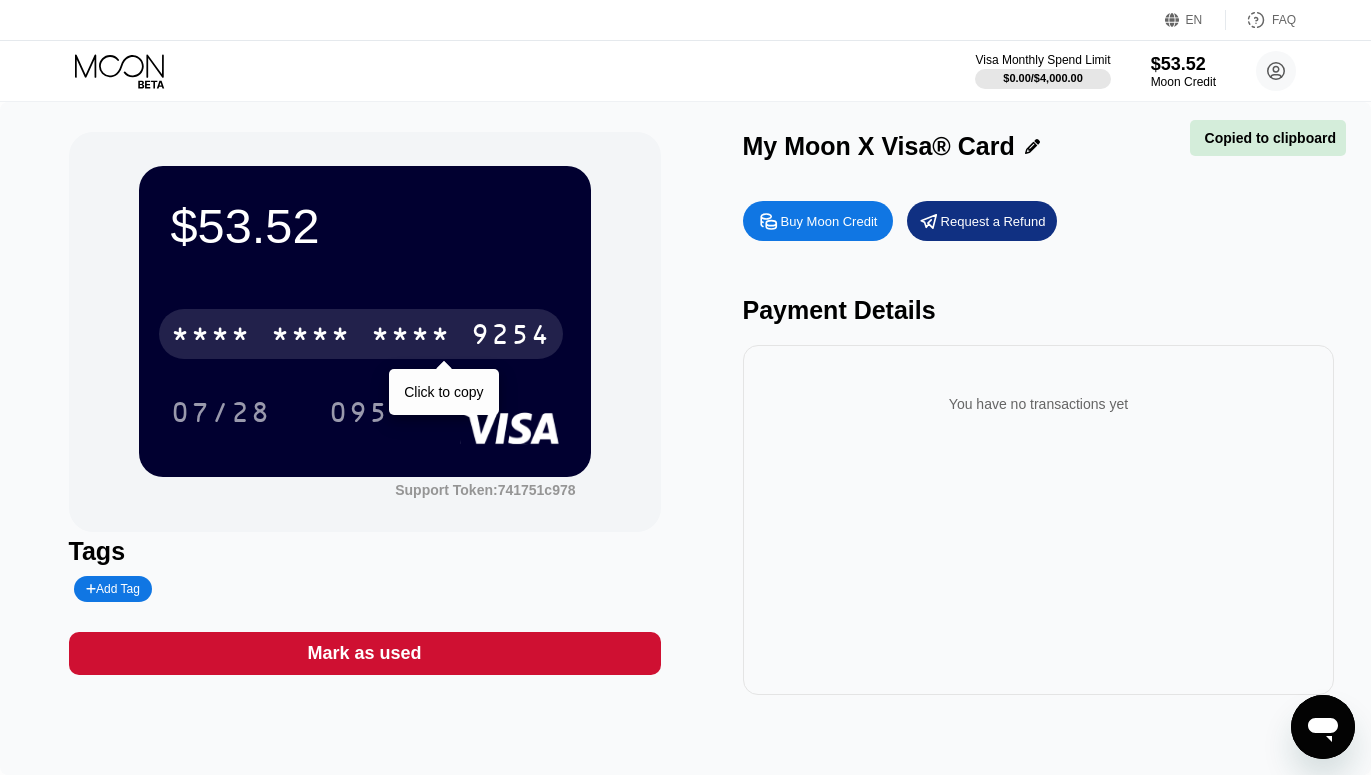 click on "* * * *" at bounding box center [411, 337] 